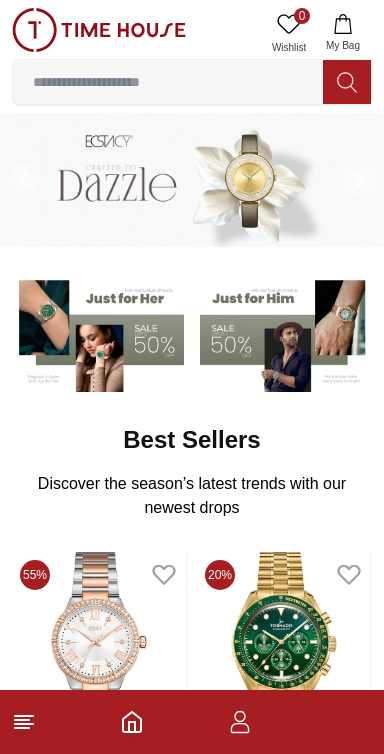 scroll, scrollTop: 0, scrollLeft: 0, axis: both 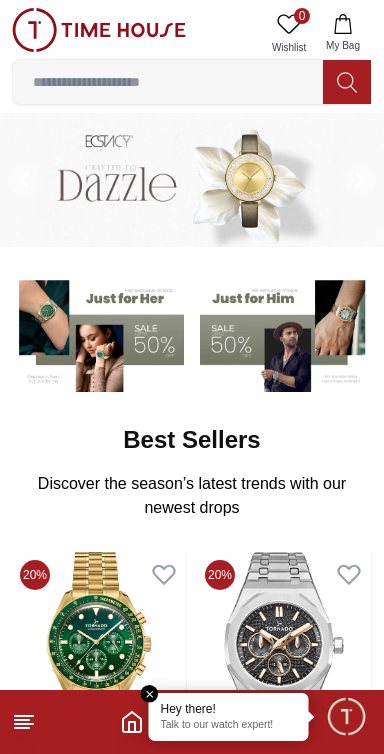 click 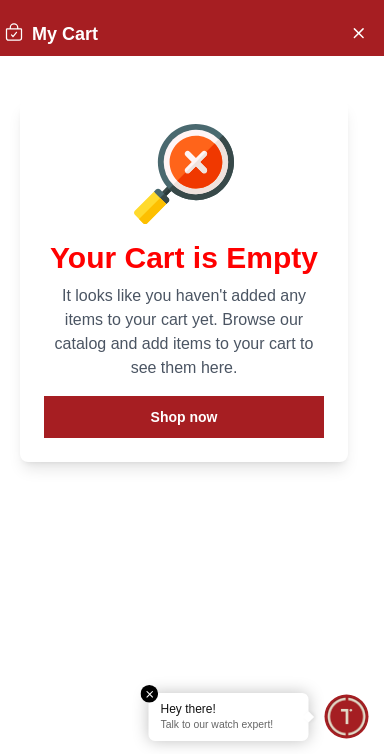 click on "My Cart Your Cart is Empty It looks like you haven't added any items to your cart yet. Browse our catalog and add items to your cart to see them here. Shop now" at bounding box center [184, 377] 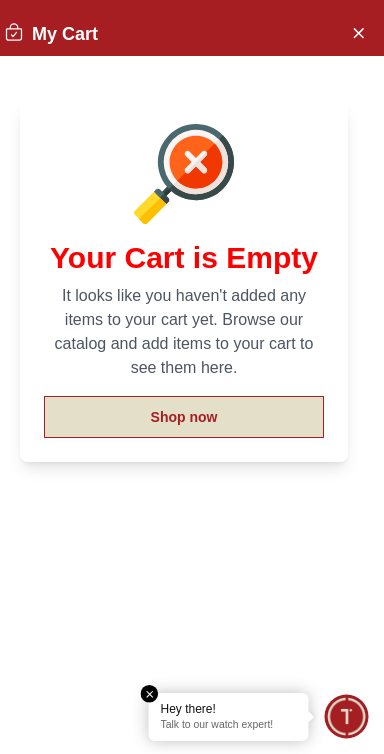 click on "Shop now" at bounding box center (184, 417) 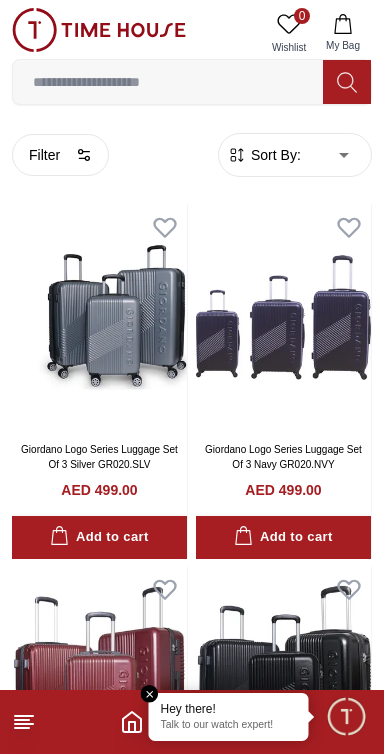 click at bounding box center (99, 30) 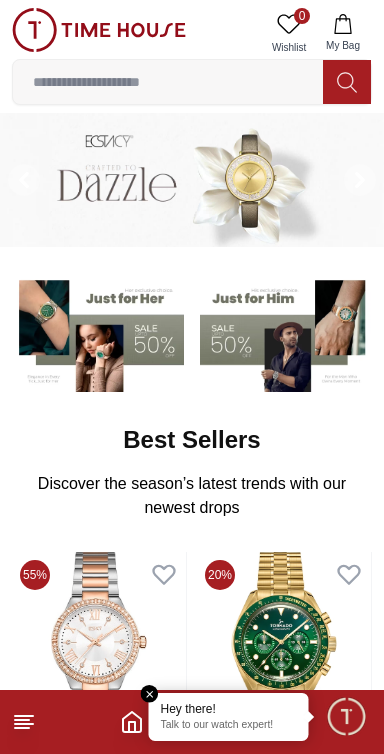 click at bounding box center [99, 30] 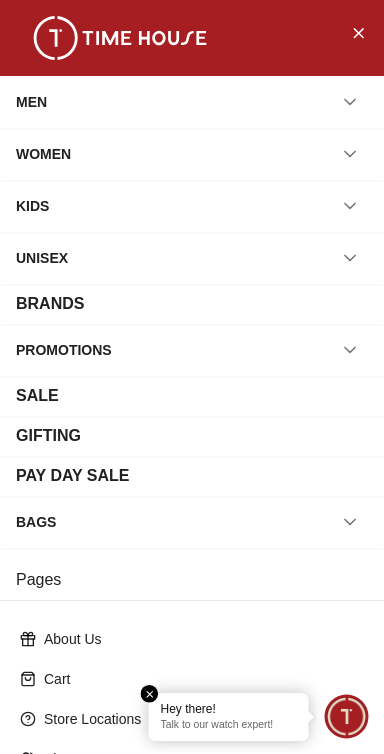 click at bounding box center [346, 716] 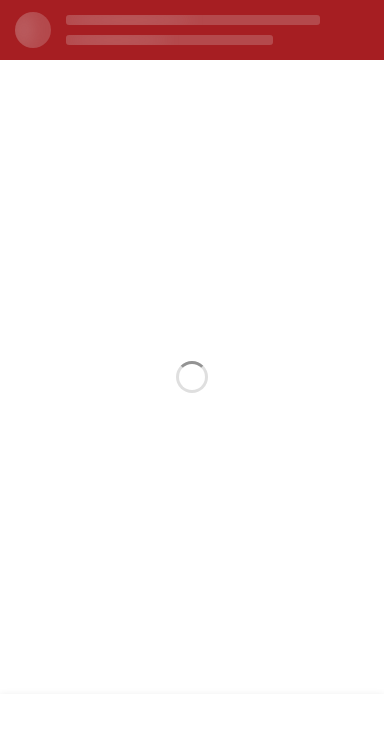 scroll, scrollTop: 0, scrollLeft: 0, axis: both 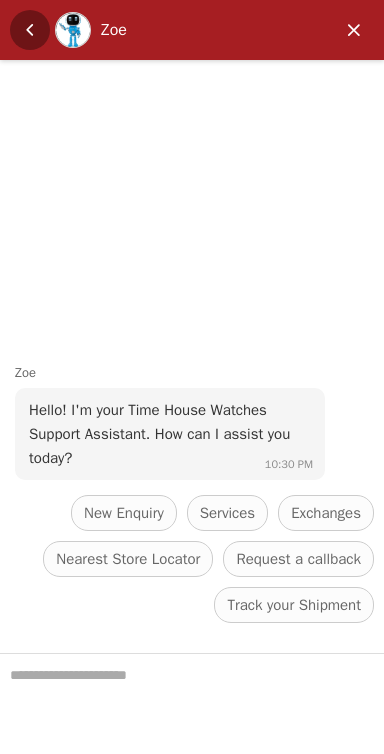 click at bounding box center (30, 30) 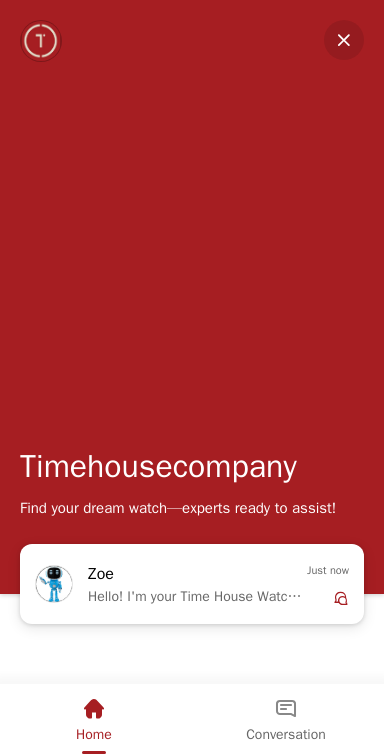 click at bounding box center [344, 40] 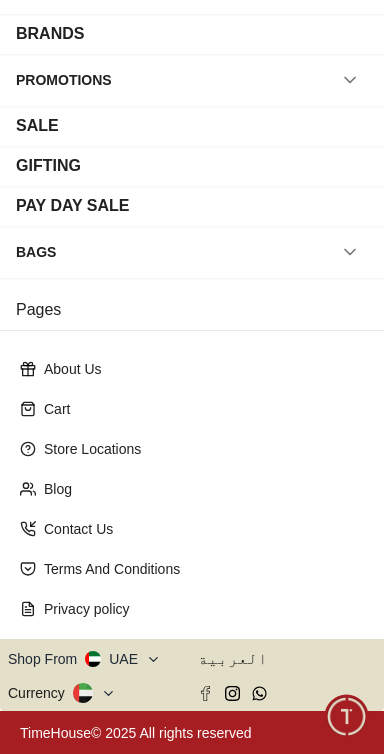 scroll, scrollTop: 0, scrollLeft: 0, axis: both 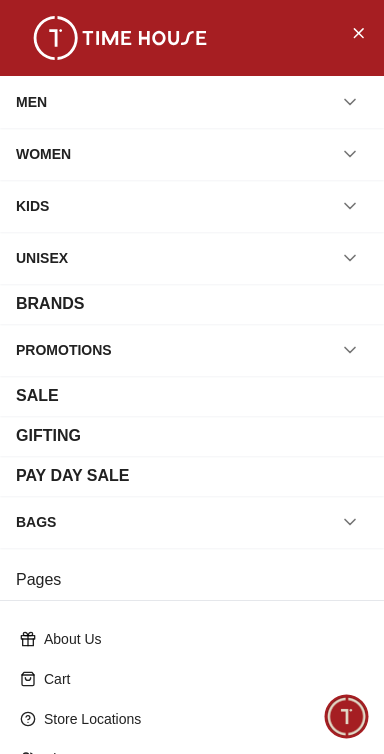 click on "Pages" at bounding box center [192, 580] 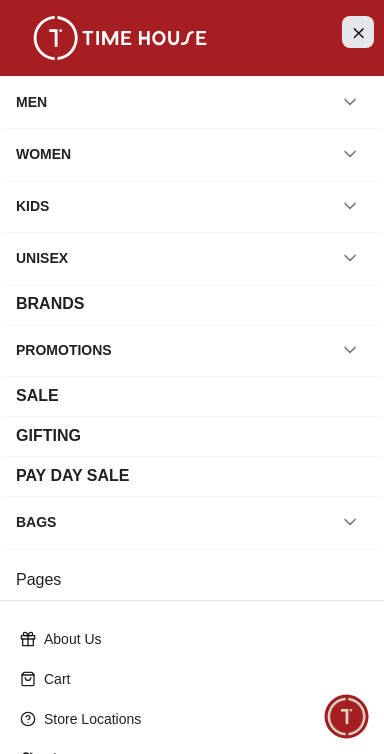 click 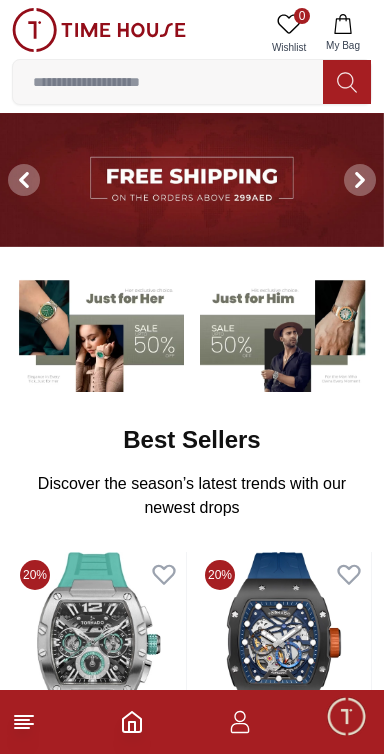 click 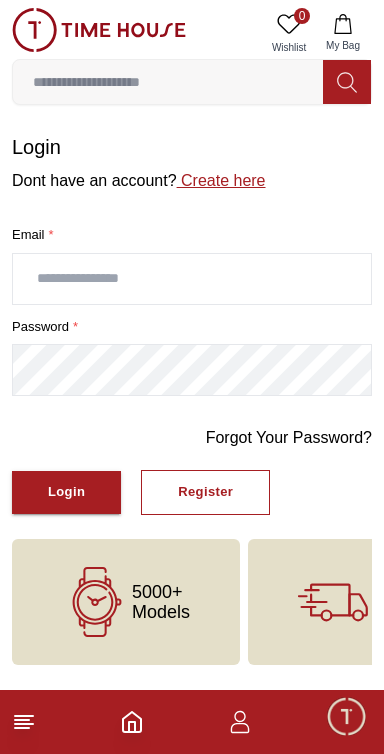 click on "Create here" at bounding box center (221, 180) 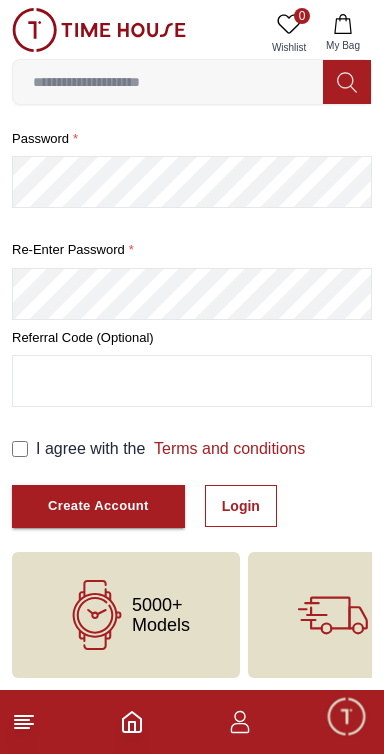 scroll, scrollTop: 0, scrollLeft: 0, axis: both 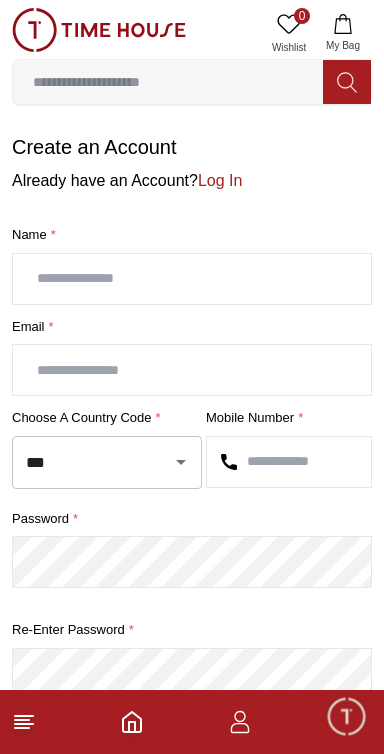 click at bounding box center [192, 279] 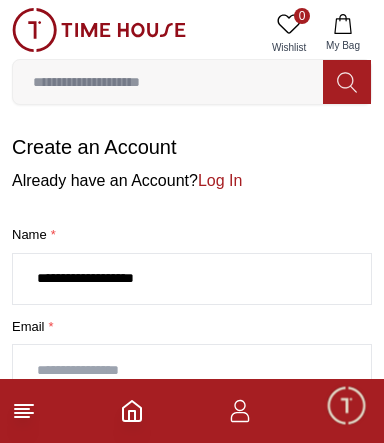 type on "**********" 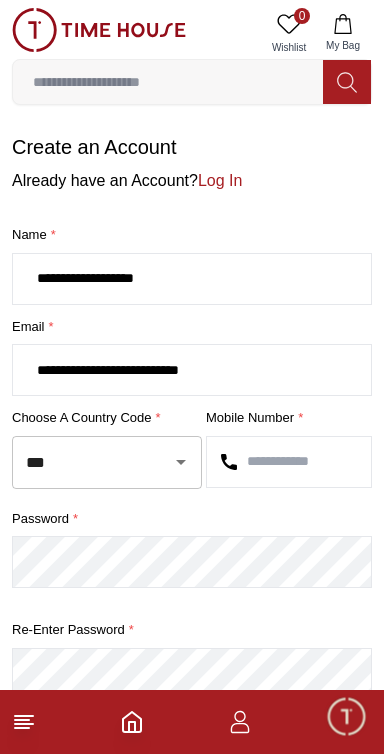 type on "**********" 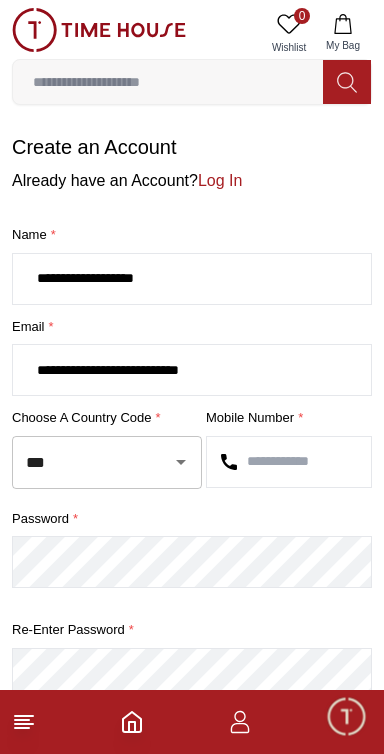 click at bounding box center [289, 462] 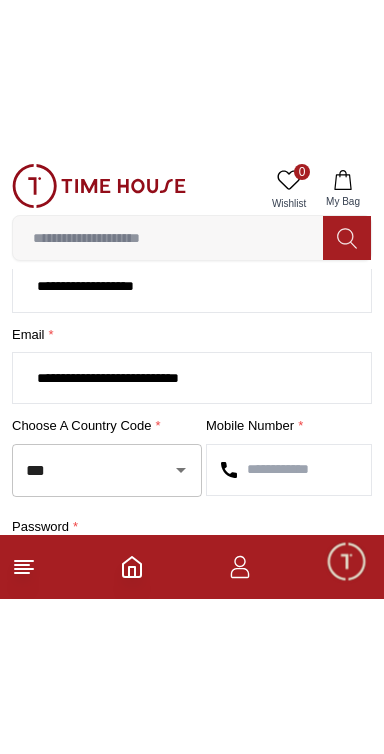 scroll, scrollTop: 237, scrollLeft: 0, axis: vertical 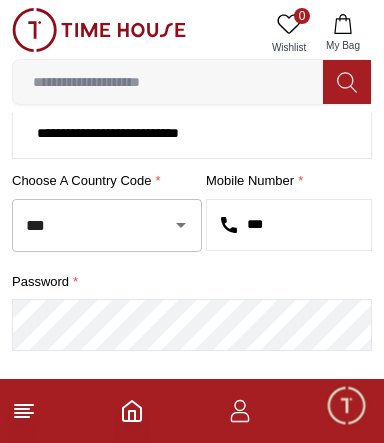 type on "****" 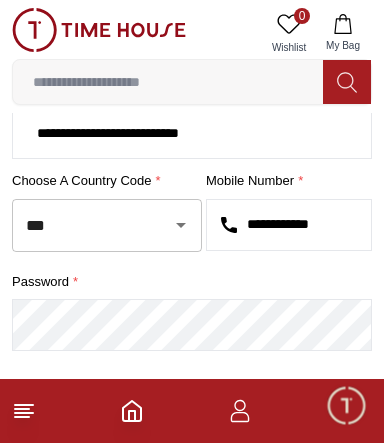 click on "**********" at bounding box center [289, 225] 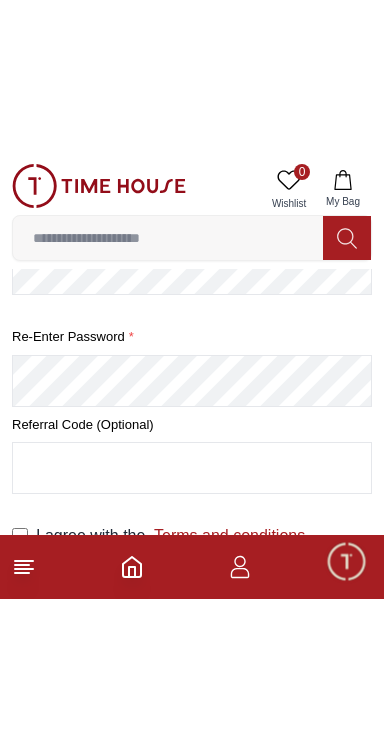 scroll, scrollTop: 380, scrollLeft: 0, axis: vertical 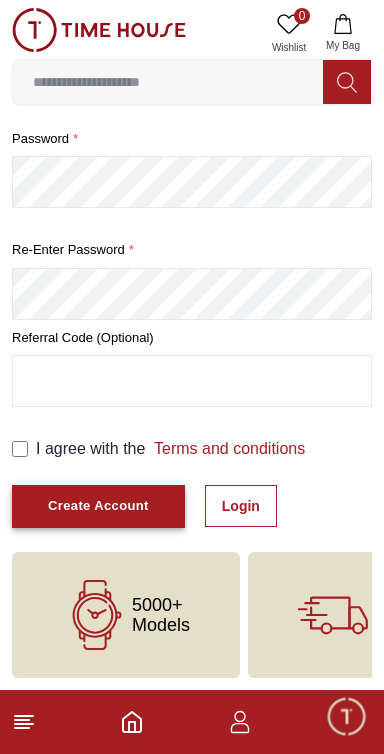 click on "Create Account" at bounding box center [98, 506] 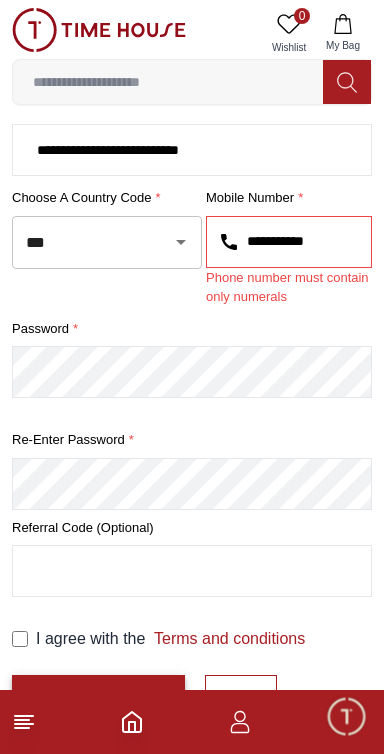scroll, scrollTop: 219, scrollLeft: 0, axis: vertical 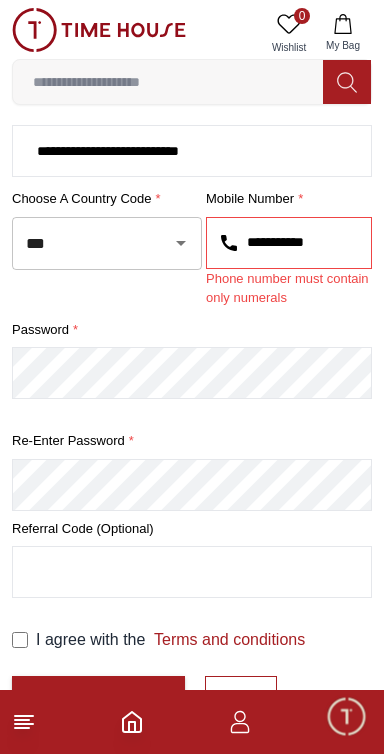 click on "**********" at bounding box center [289, 243] 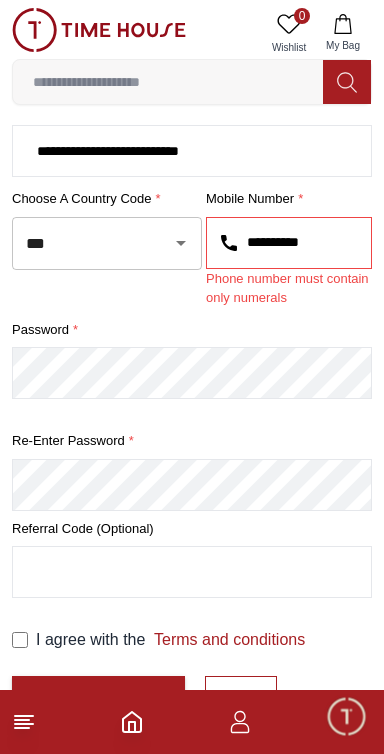 click on "**********" at bounding box center (289, 243) 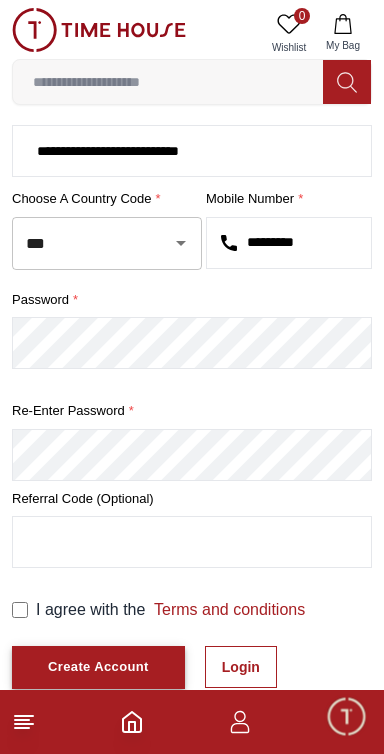 type on "*********" 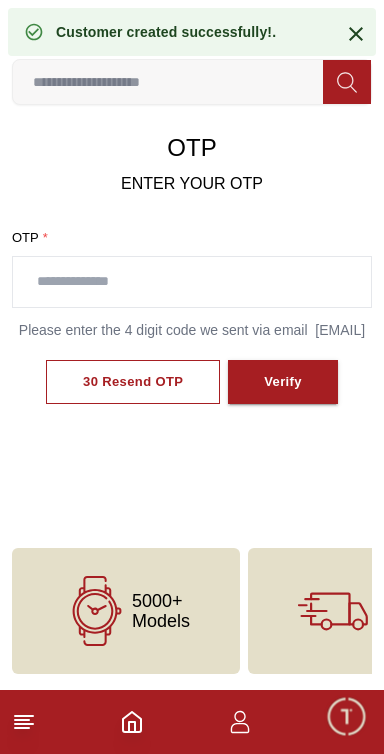 scroll, scrollTop: 0, scrollLeft: 0, axis: both 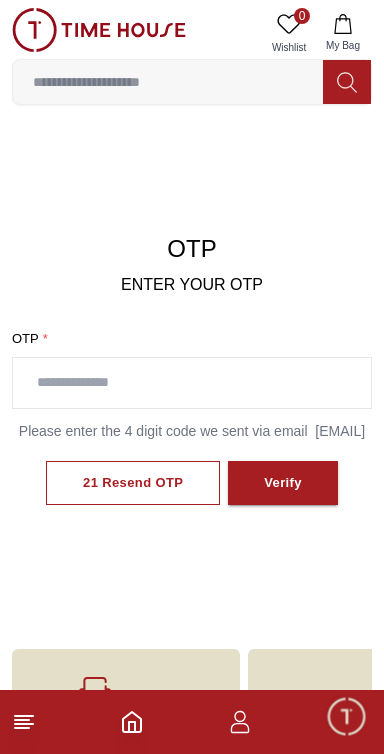 click at bounding box center [192, 383] 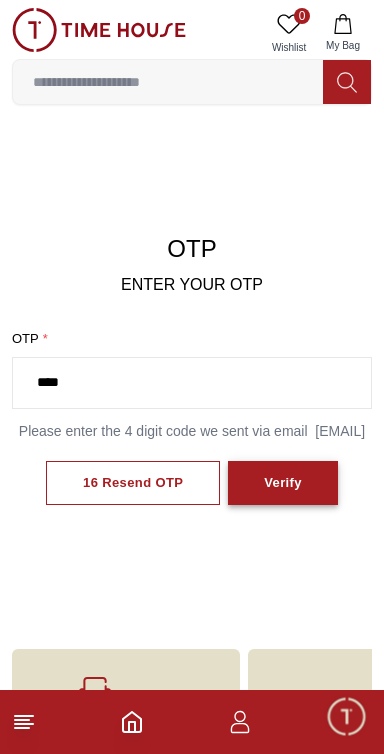 type on "****" 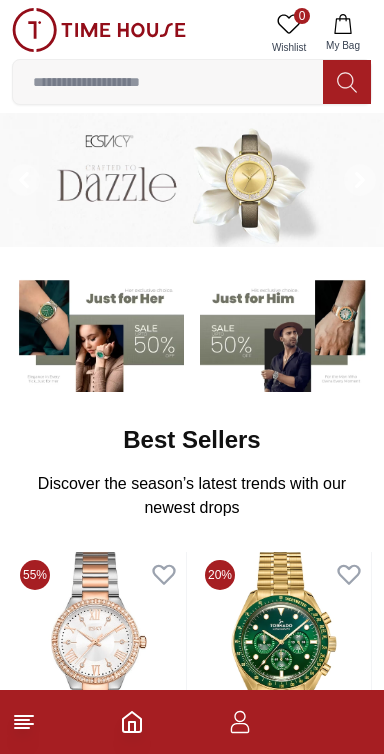 scroll, scrollTop: 0, scrollLeft: 0, axis: both 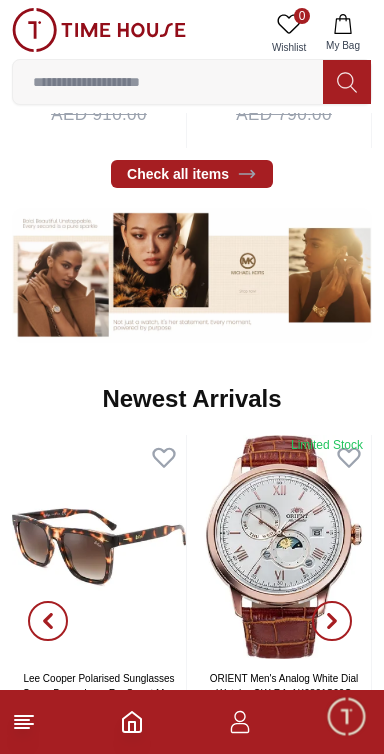 click on "Newest Arrivals View All" at bounding box center (192, 399) 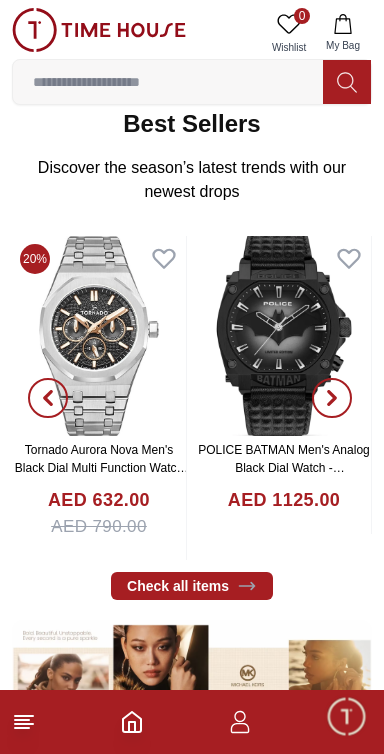 scroll, scrollTop: 317, scrollLeft: 0, axis: vertical 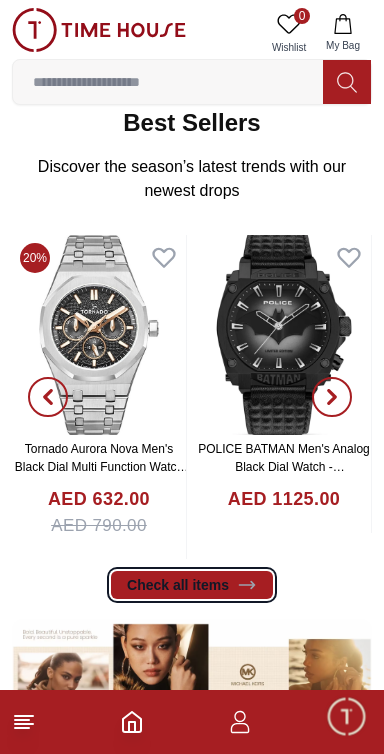 click 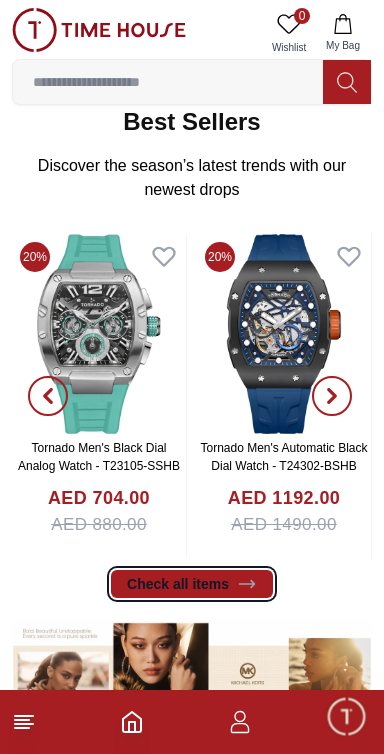 scroll, scrollTop: 318, scrollLeft: 0, axis: vertical 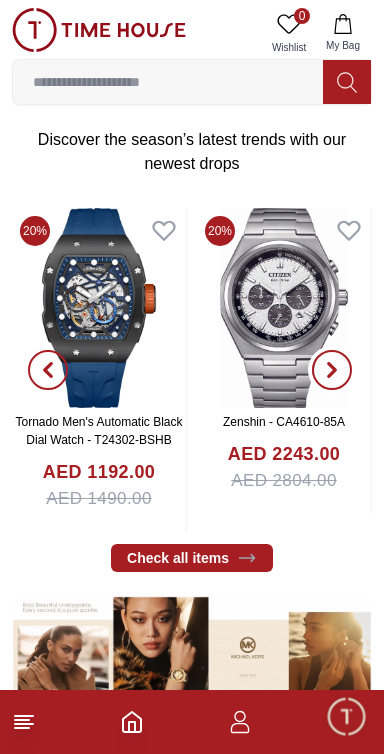 click at bounding box center [332, 370] 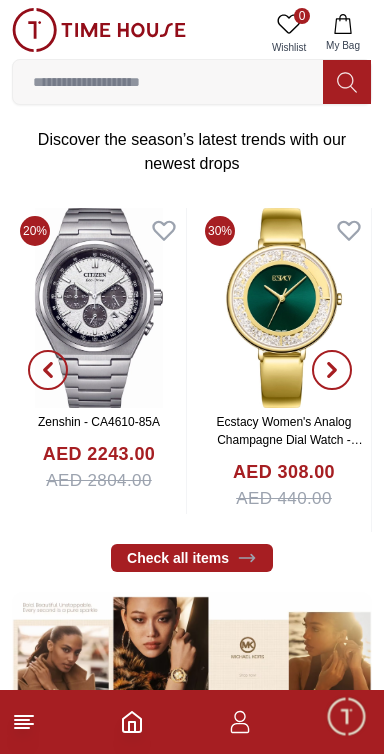 click at bounding box center [332, 370] 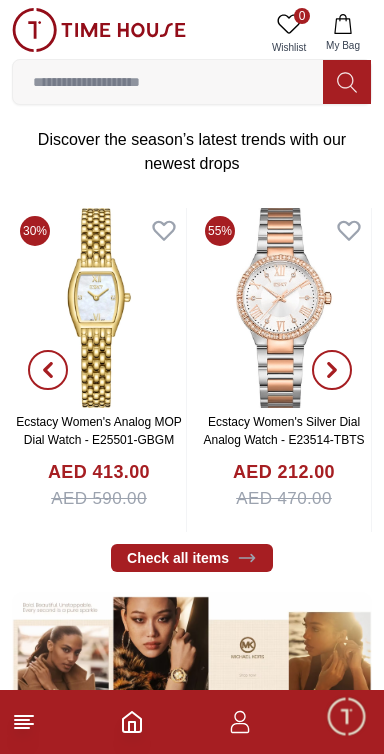 click at bounding box center [332, 370] 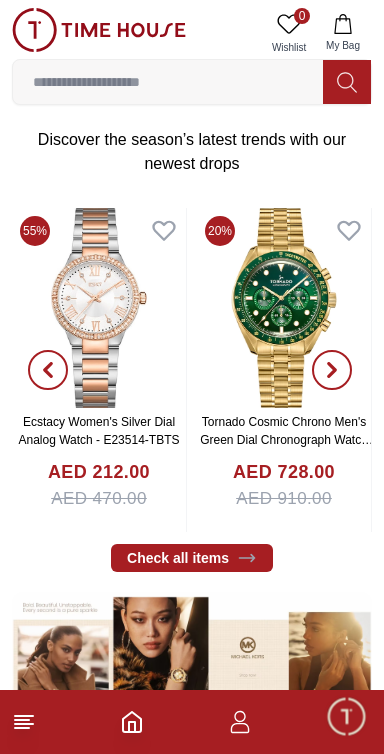 click at bounding box center (332, 370) 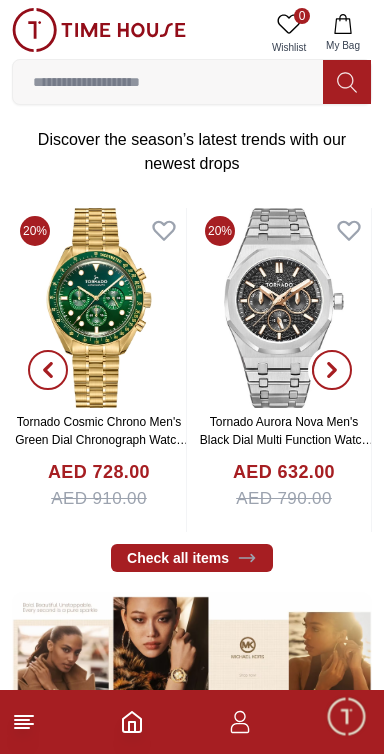 click at bounding box center [332, 370] 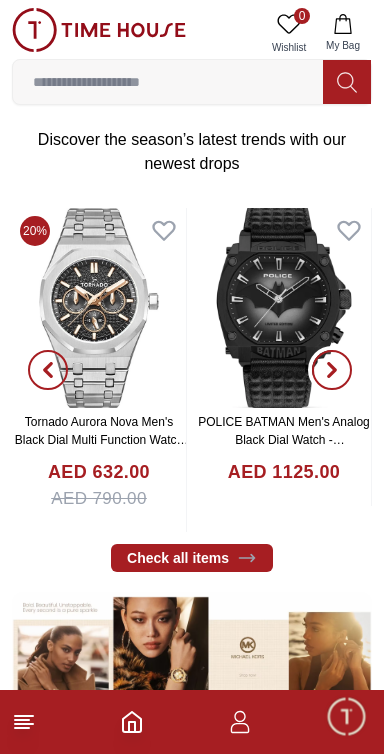 click at bounding box center [332, 370] 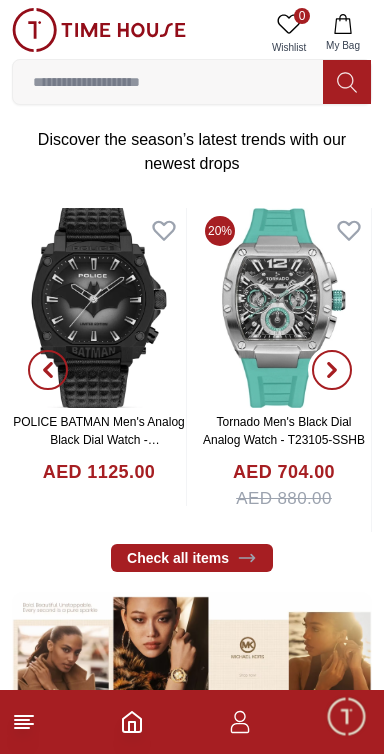 click 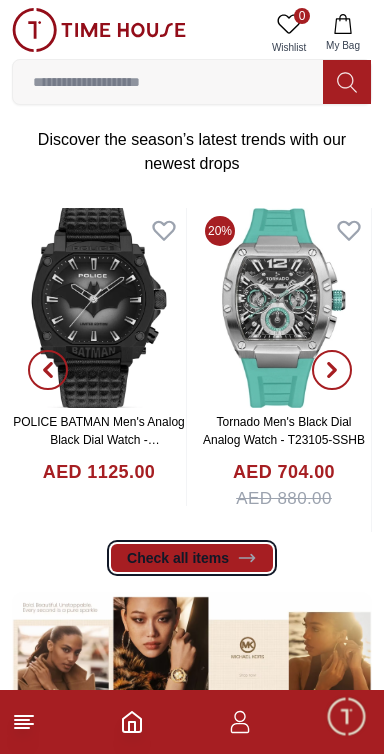 click 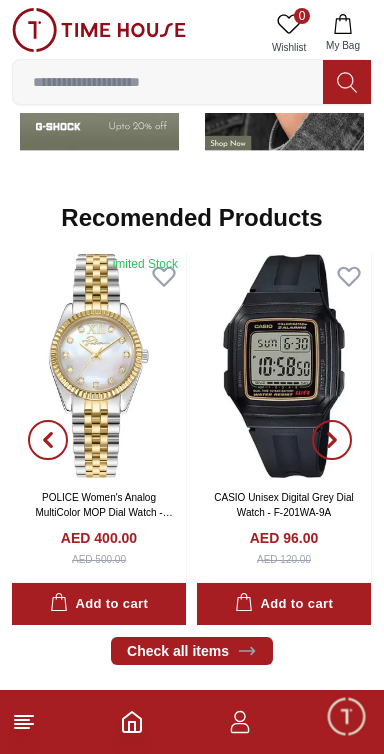scroll, scrollTop: 1779, scrollLeft: 0, axis: vertical 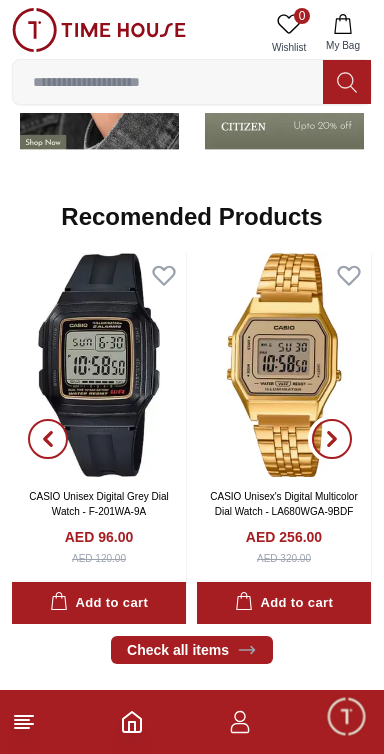 click at bounding box center (332, 439) 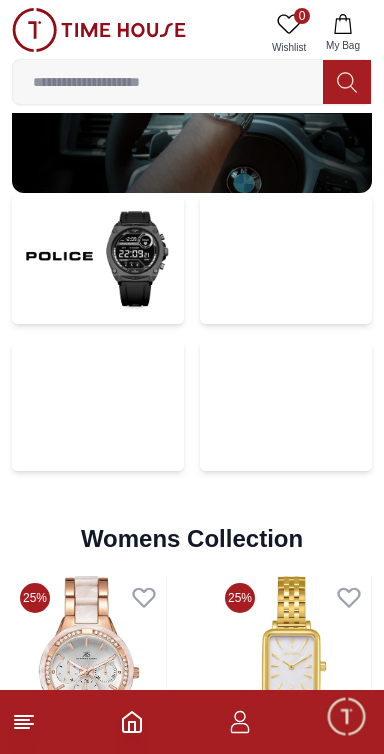 scroll, scrollTop: 3883, scrollLeft: 0, axis: vertical 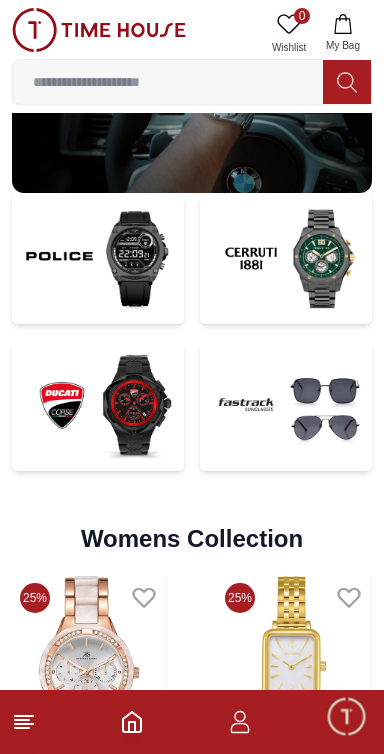 click at bounding box center (98, 405) 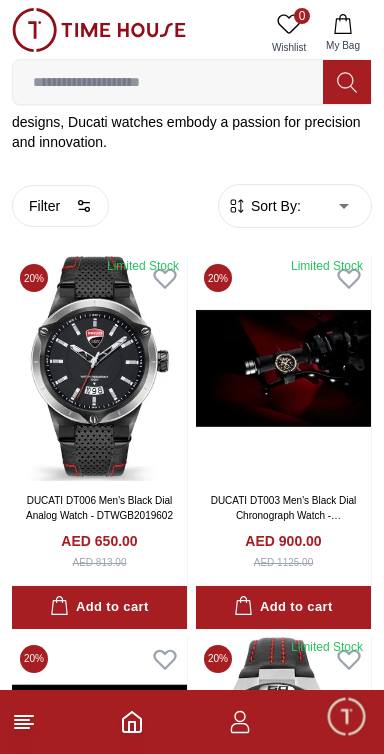 scroll, scrollTop: 470, scrollLeft: 0, axis: vertical 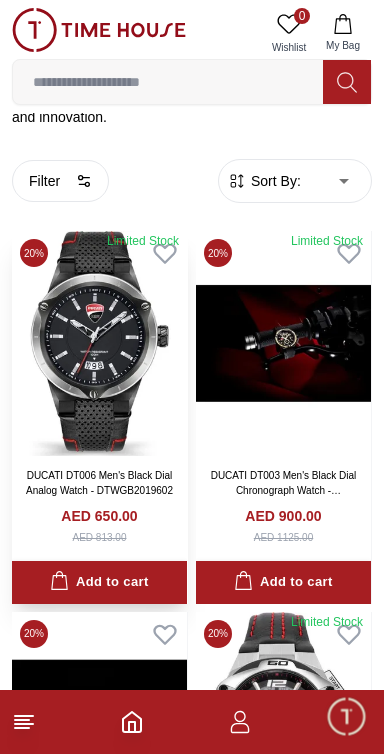 click at bounding box center [99, 343] 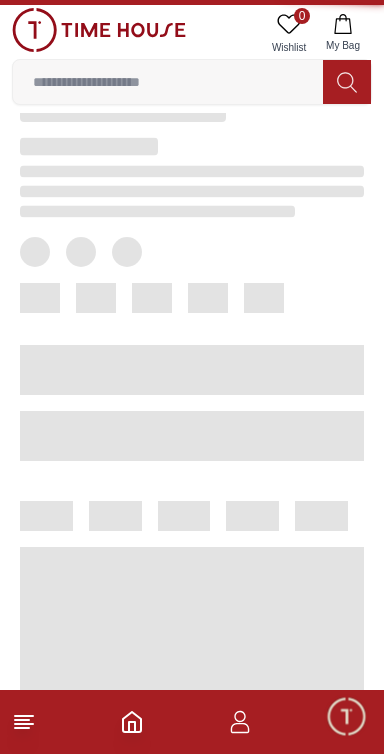 scroll, scrollTop: 0, scrollLeft: 0, axis: both 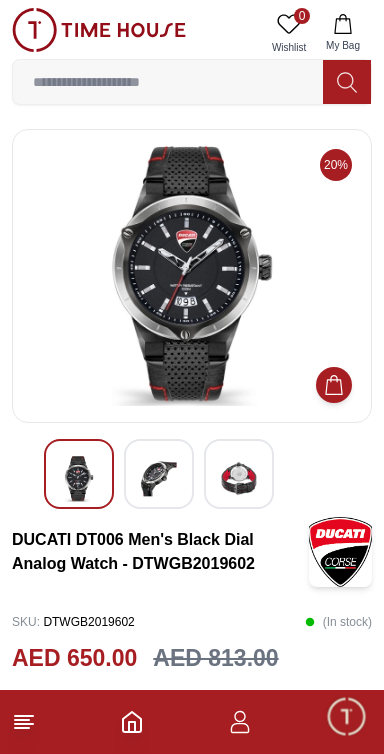 click at bounding box center [159, 479] 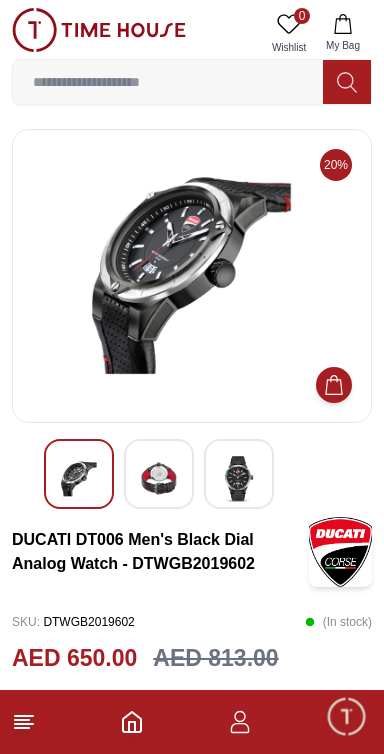 click at bounding box center (239, 479) 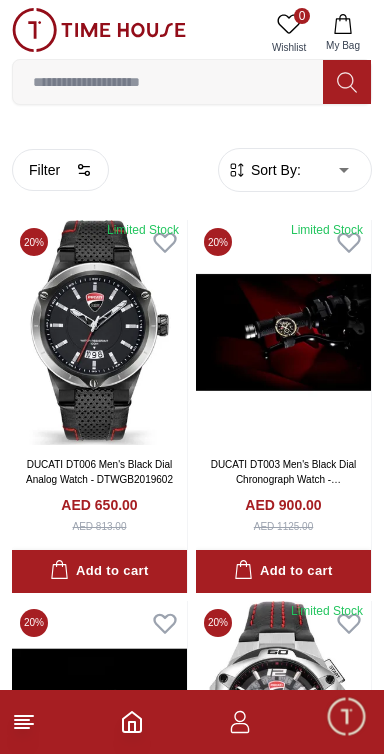 scroll, scrollTop: 481, scrollLeft: 0, axis: vertical 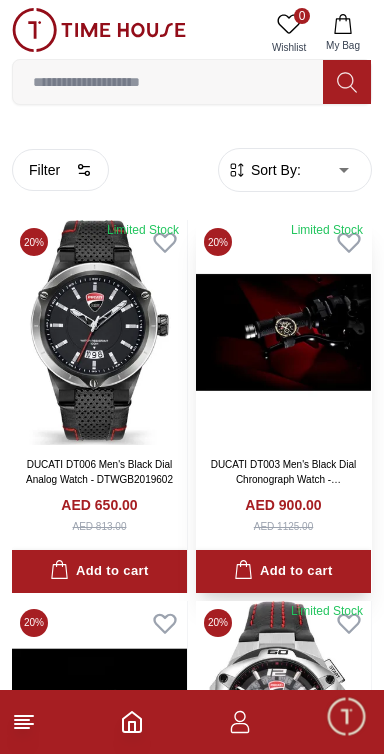 click at bounding box center [283, 332] 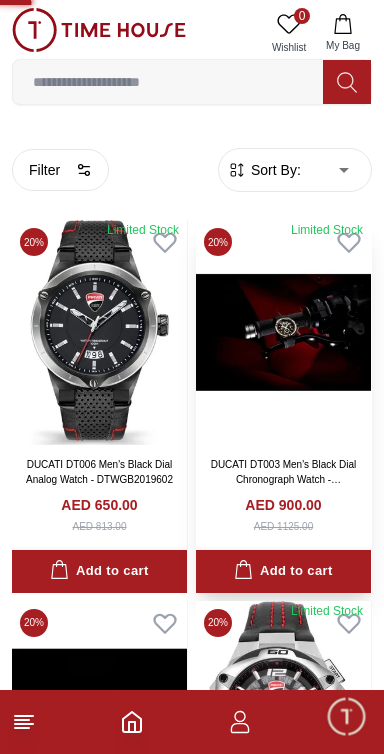scroll, scrollTop: 0, scrollLeft: 0, axis: both 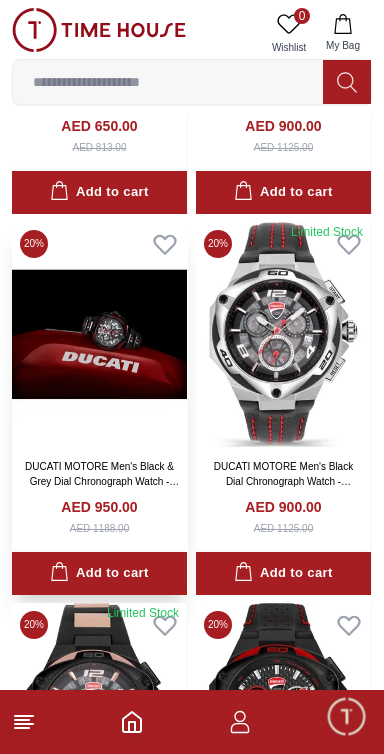 click at bounding box center (99, 334) 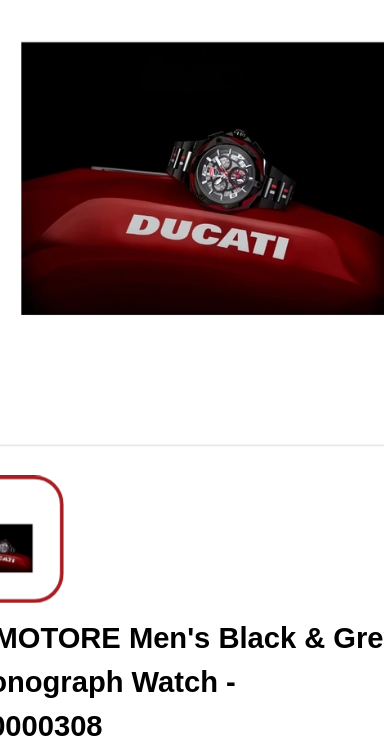 scroll, scrollTop: 41, scrollLeft: 0, axis: vertical 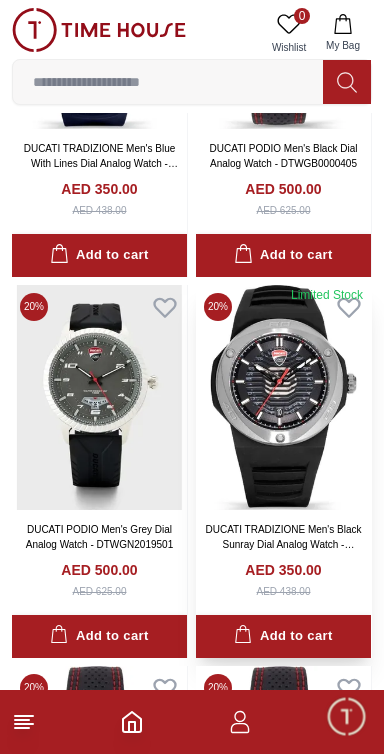 click at bounding box center (283, 397) 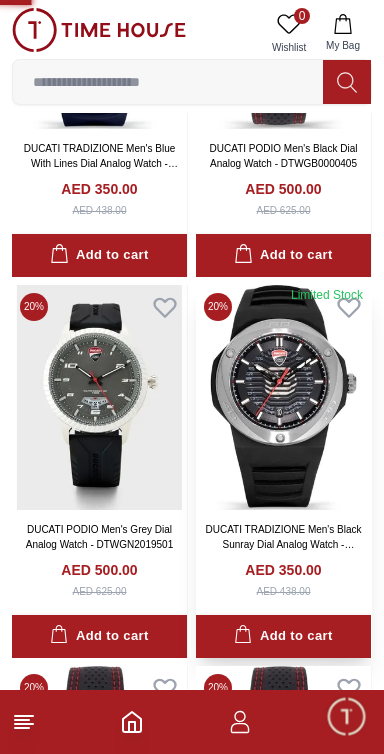 scroll, scrollTop: 0, scrollLeft: 0, axis: both 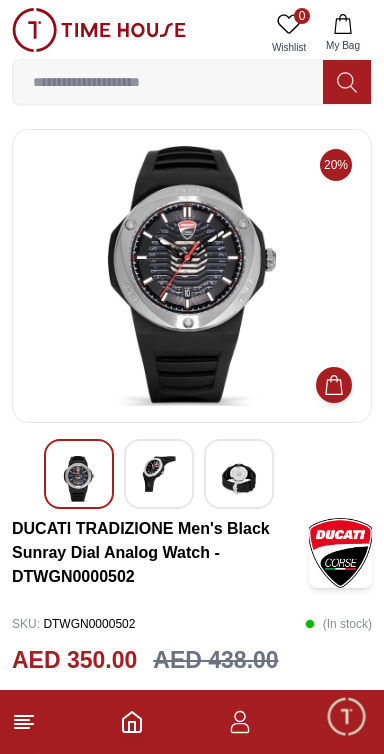 click at bounding box center [159, 474] 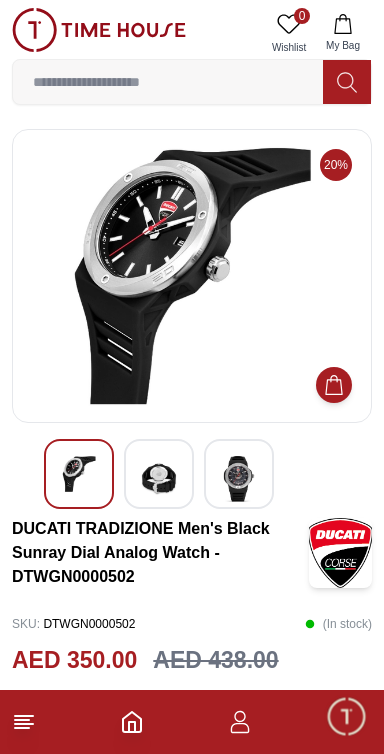 click at bounding box center (239, 479) 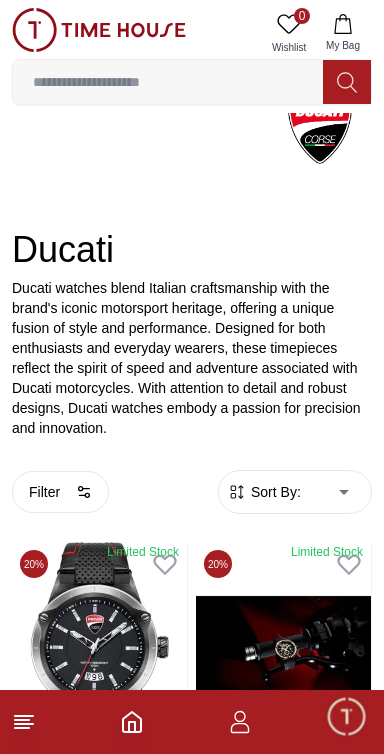 scroll, scrollTop: 0, scrollLeft: 0, axis: both 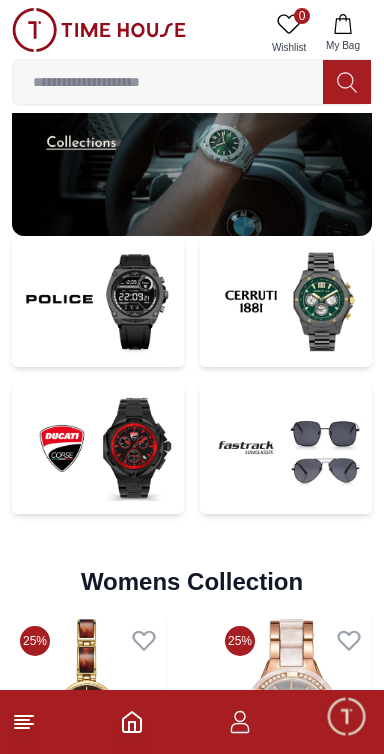 click at bounding box center (286, 448) 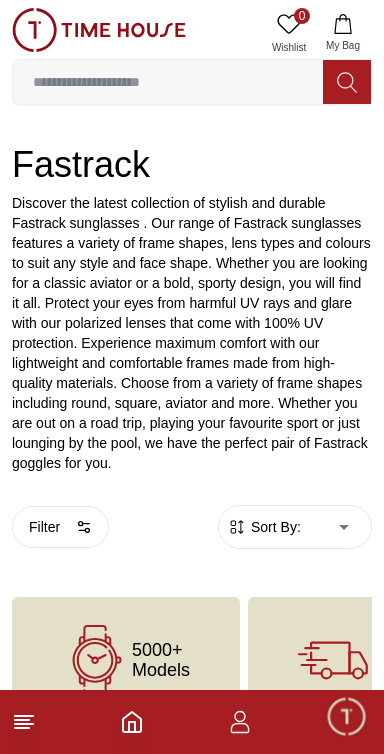 scroll, scrollTop: 0, scrollLeft: 0, axis: both 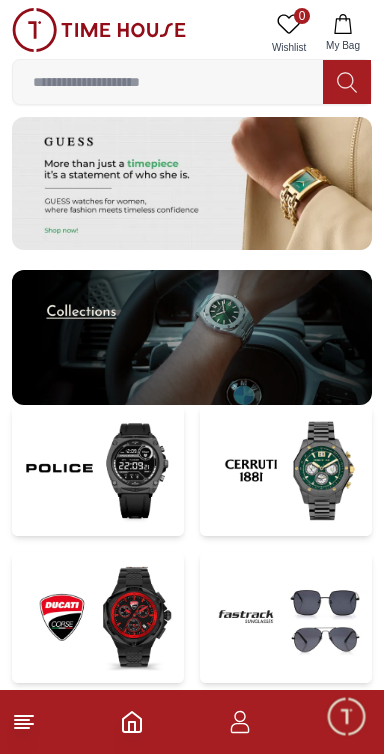 click at bounding box center [98, 470] 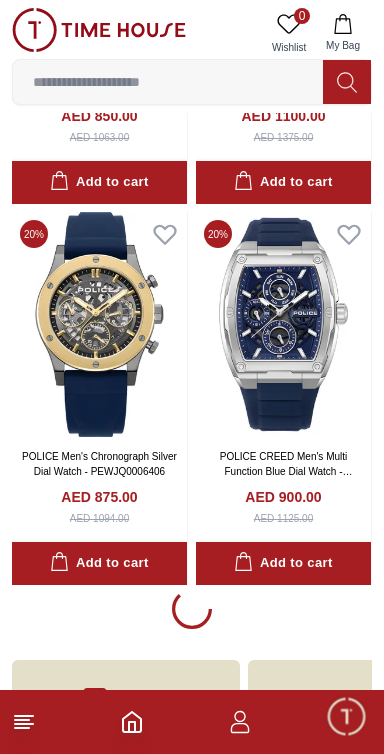 scroll, scrollTop: 3873, scrollLeft: 0, axis: vertical 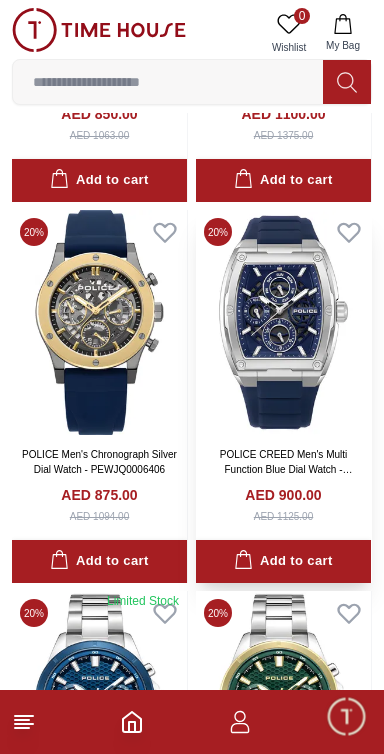 click at bounding box center [283, 322] 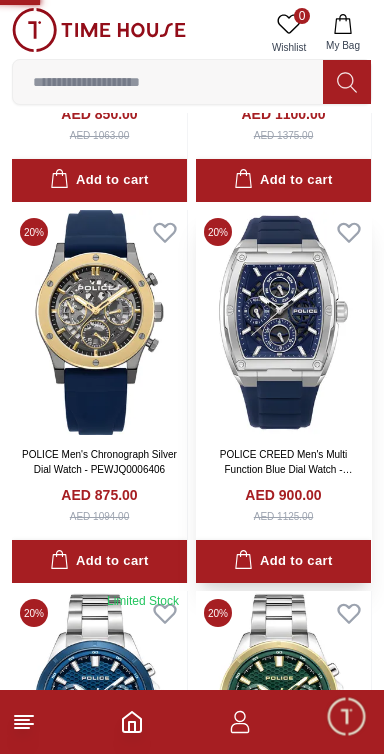 scroll, scrollTop: 0, scrollLeft: 0, axis: both 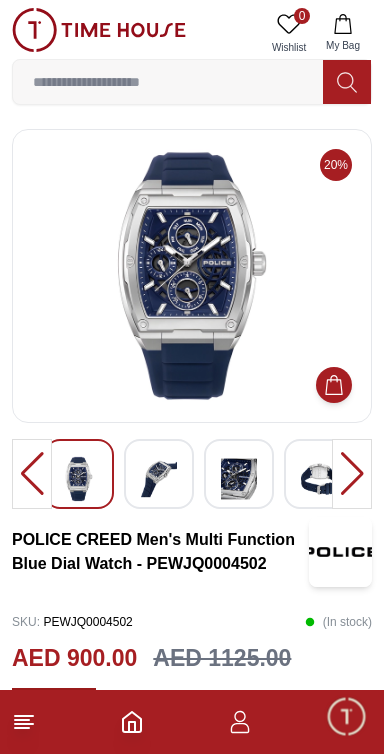 click at bounding box center (159, 479) 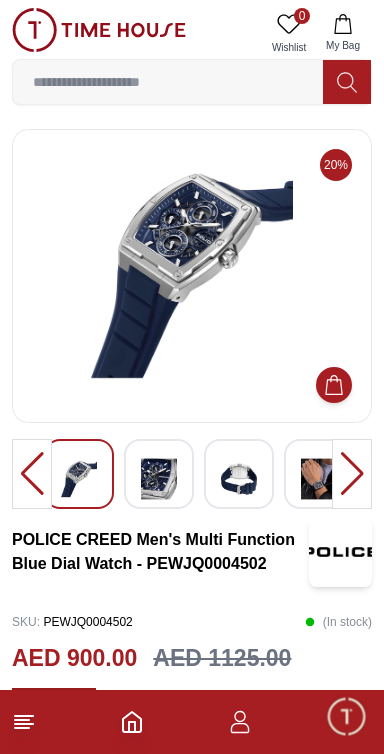 click at bounding box center [239, 474] 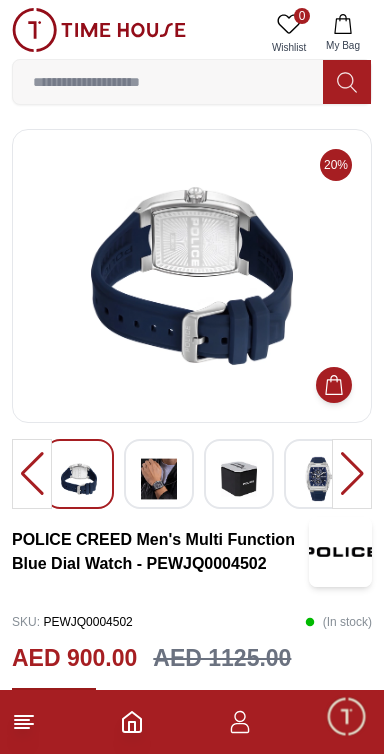 click at bounding box center (319, 479) 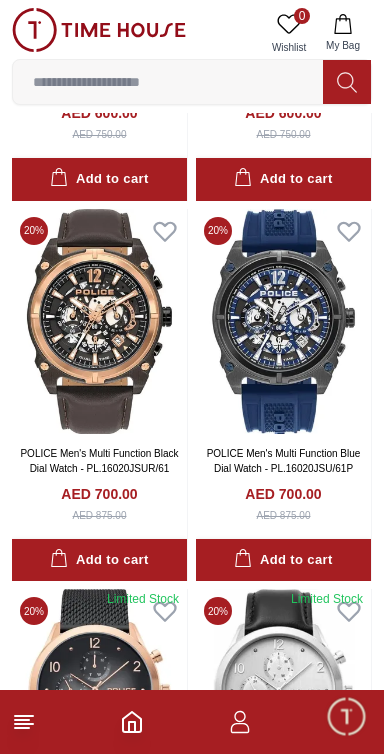 scroll, scrollTop: 10337, scrollLeft: 0, axis: vertical 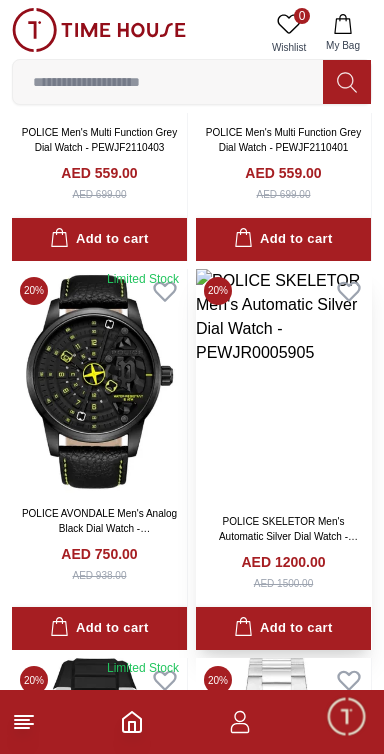 click at bounding box center [283, 385] 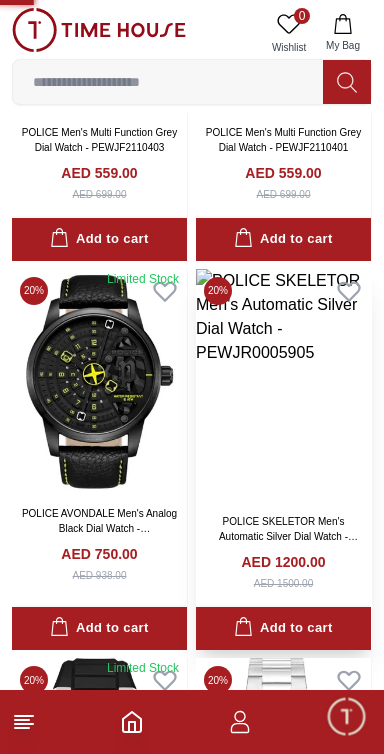 scroll, scrollTop: 0, scrollLeft: 0, axis: both 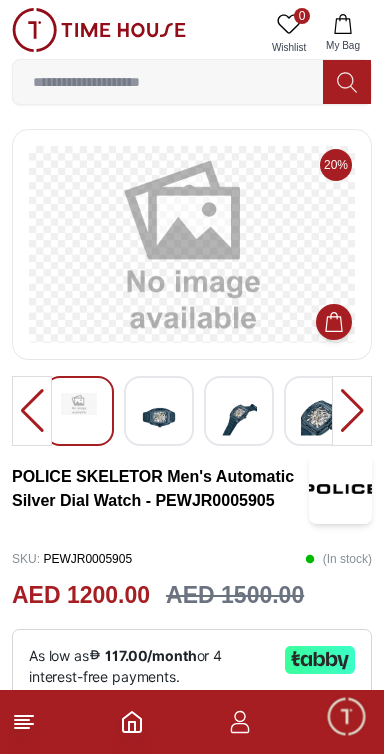 click at bounding box center [159, 417] 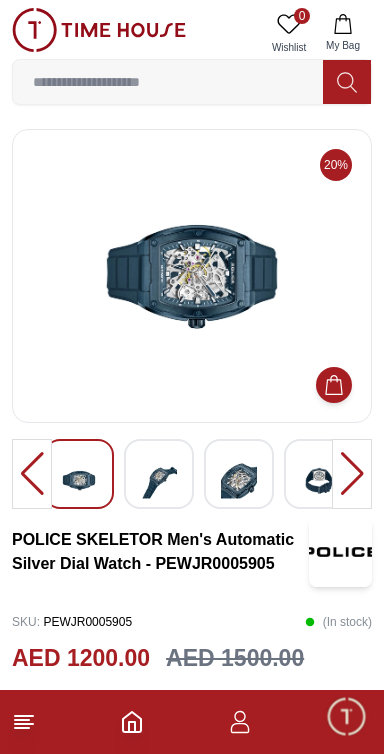 click at bounding box center (159, 474) 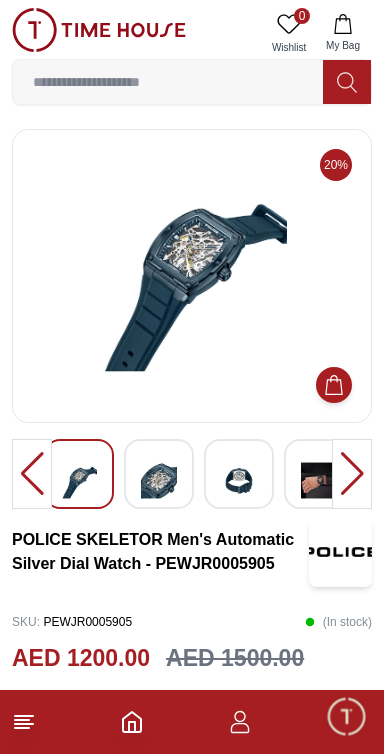 click at bounding box center [239, 474] 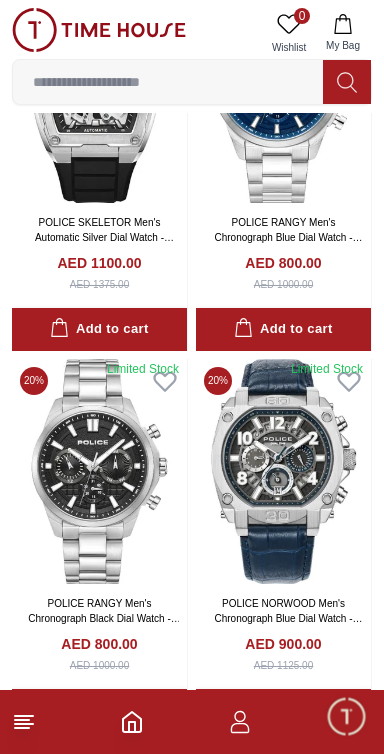 scroll, scrollTop: 13741, scrollLeft: 0, axis: vertical 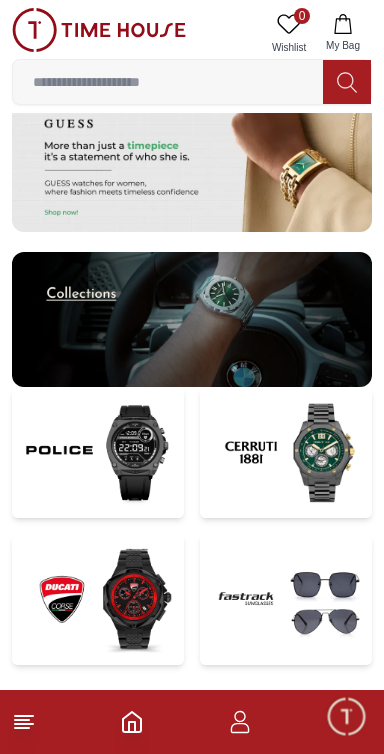 click at bounding box center (192, 319) 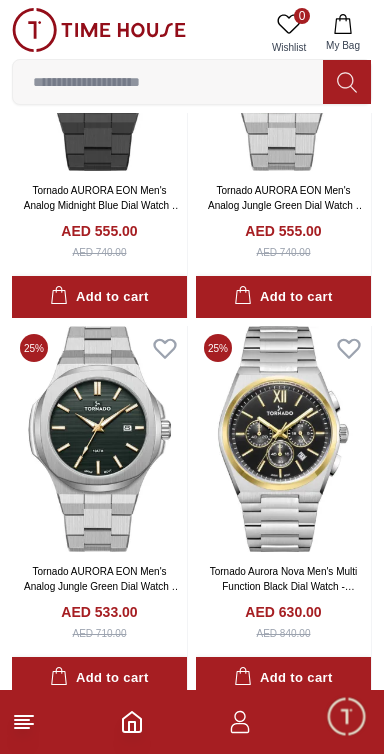 scroll, scrollTop: 3402, scrollLeft: 0, axis: vertical 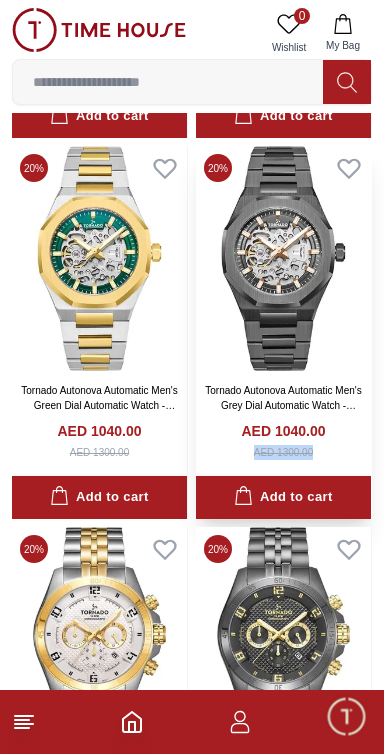click at bounding box center (283, 258) 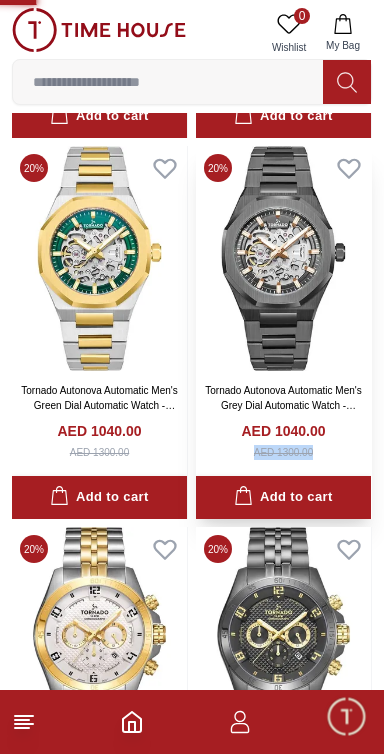 scroll, scrollTop: 0, scrollLeft: 0, axis: both 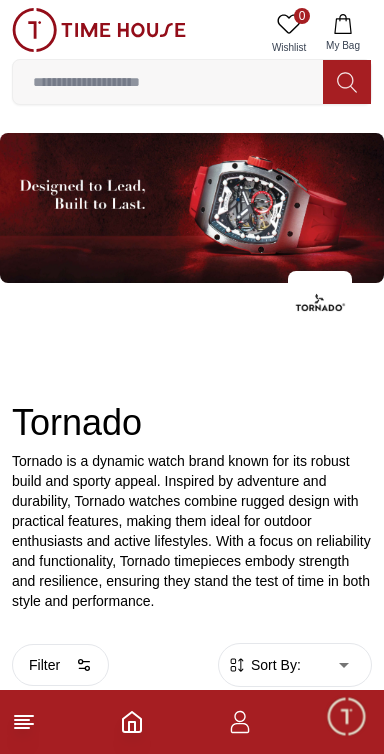 click 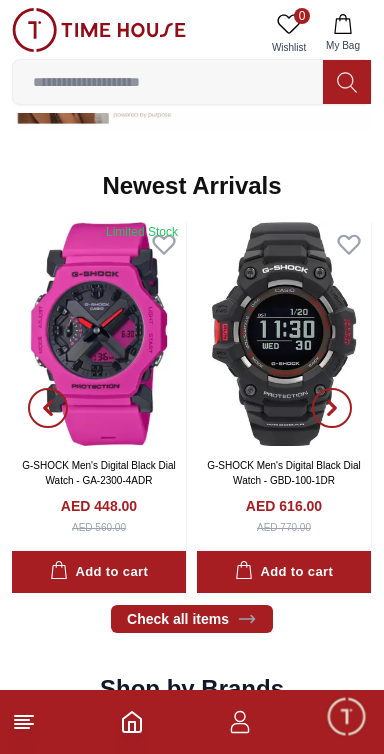 scroll, scrollTop: 947, scrollLeft: 0, axis: vertical 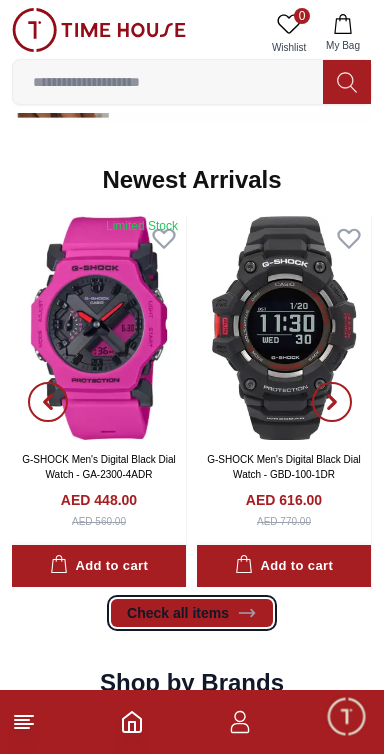 click 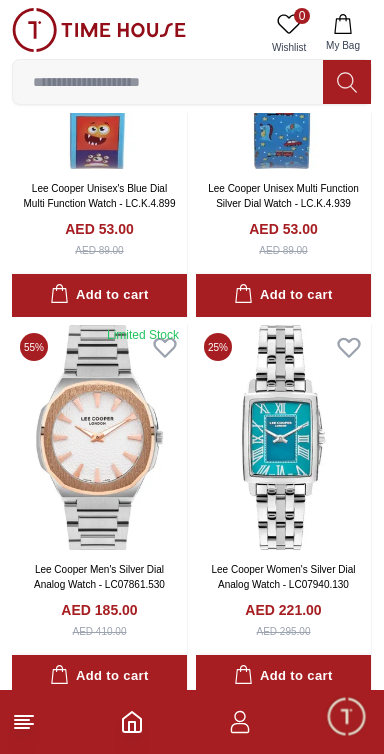 scroll, scrollTop: 3309, scrollLeft: 0, axis: vertical 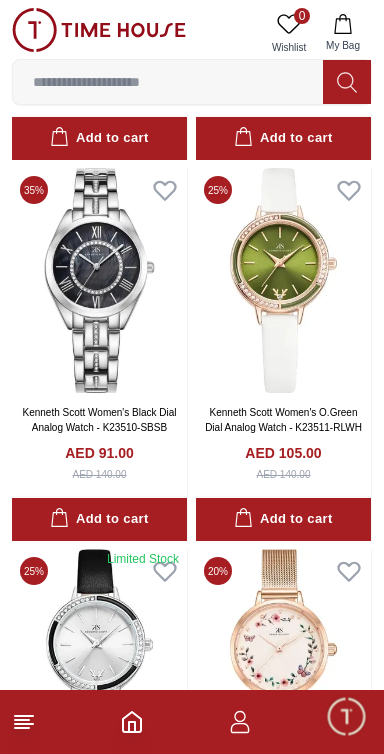 click 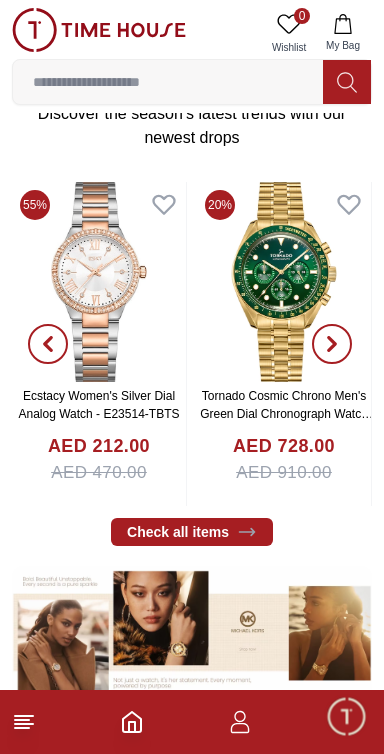 scroll, scrollTop: 366, scrollLeft: 0, axis: vertical 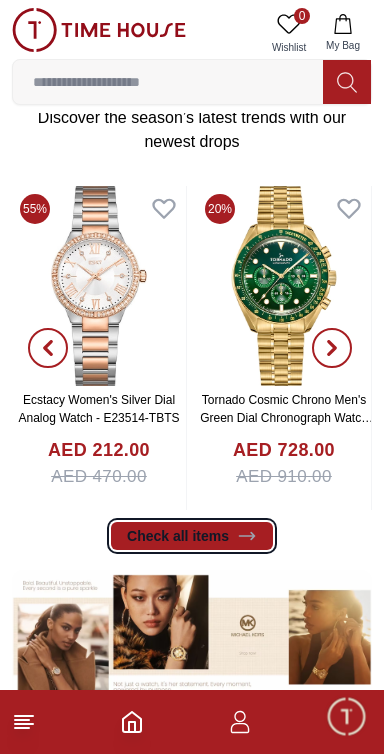 click 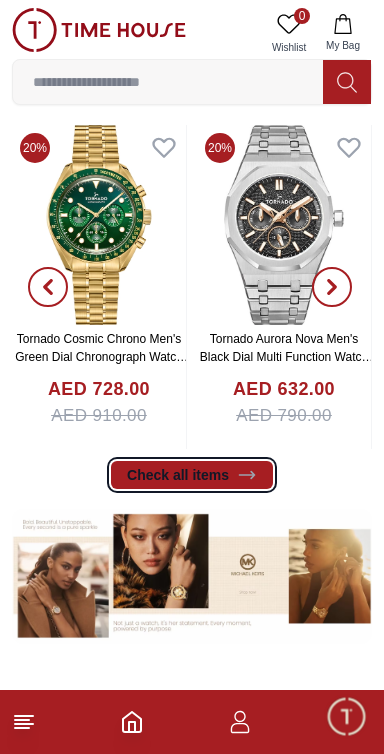 scroll, scrollTop: 425, scrollLeft: 0, axis: vertical 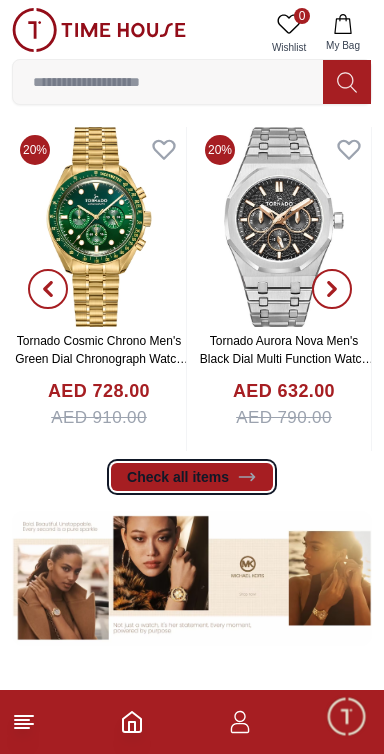 click 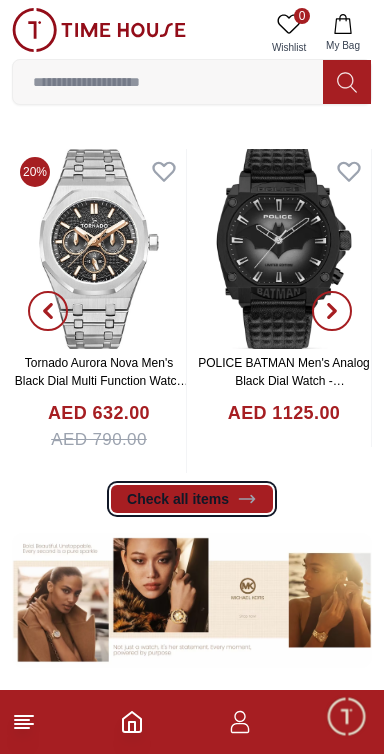 scroll, scrollTop: 388, scrollLeft: 0, axis: vertical 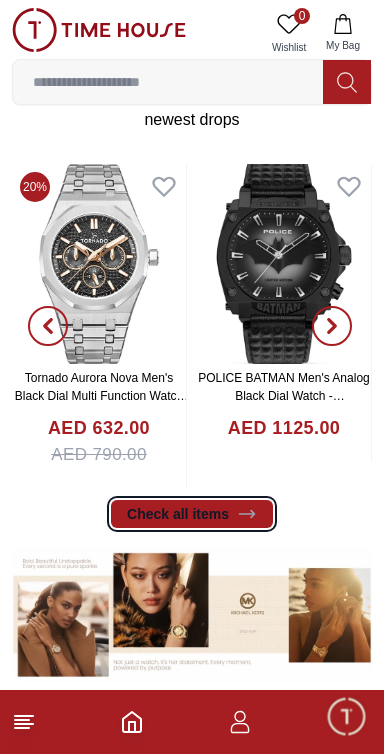 click on "Check all items" at bounding box center (192, 514) 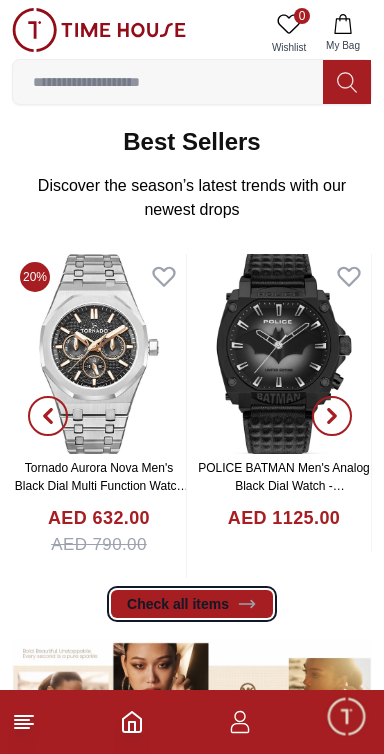 scroll, scrollTop: 295, scrollLeft: 0, axis: vertical 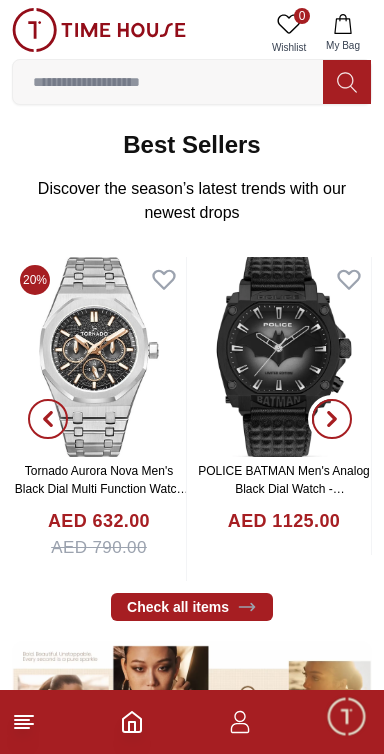 click at bounding box center (332, 419) 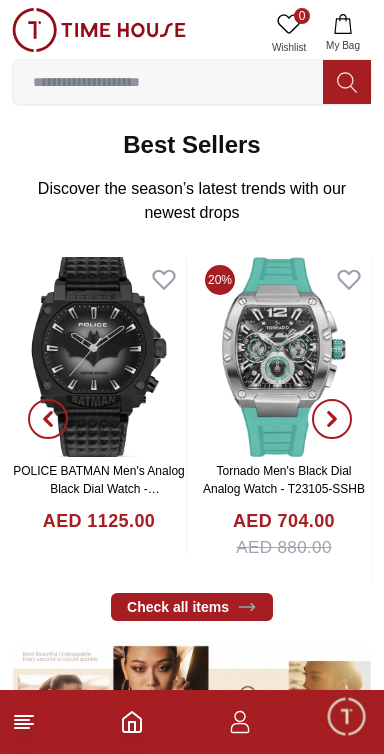 click at bounding box center (332, 419) 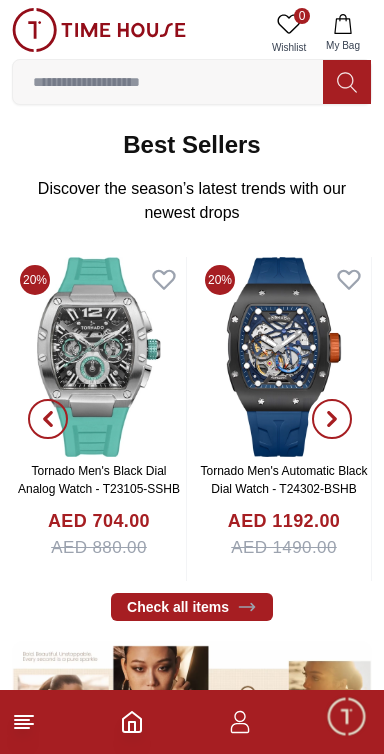 click at bounding box center [332, 419] 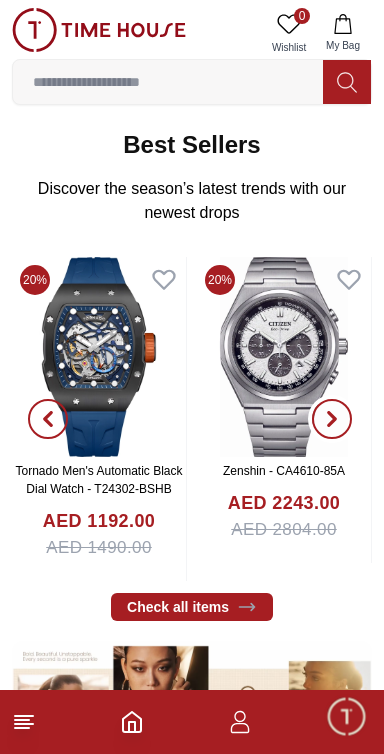 click at bounding box center (332, 419) 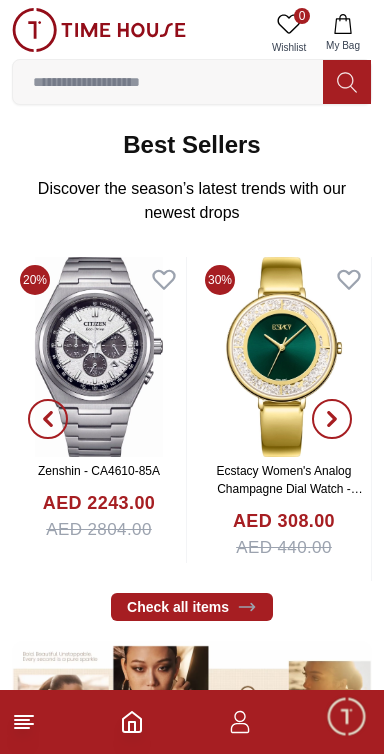 click 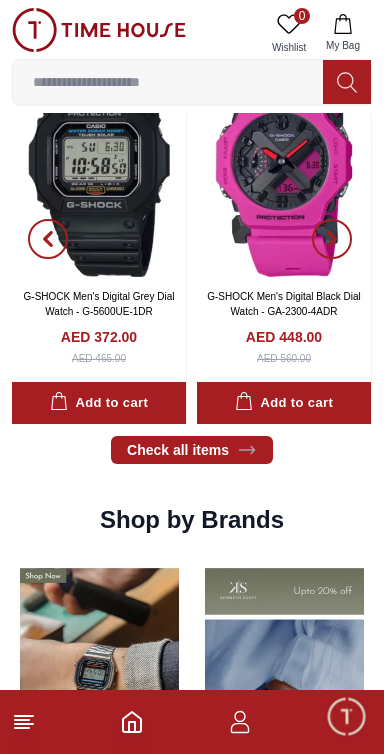 scroll, scrollTop: 1109, scrollLeft: 0, axis: vertical 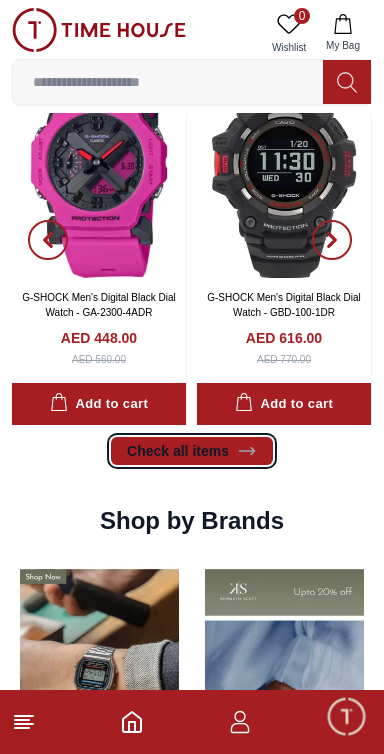 click 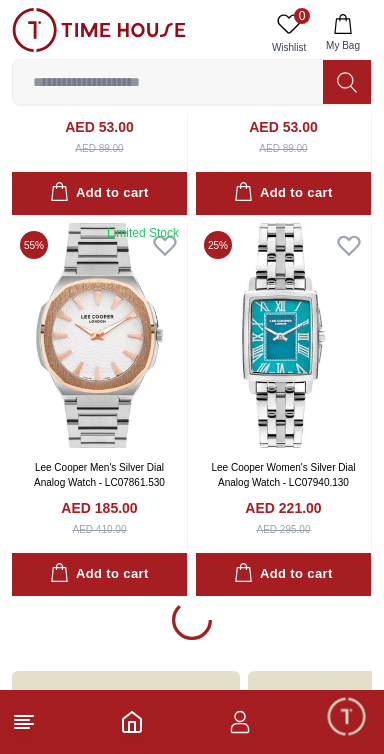 scroll, scrollTop: 3535, scrollLeft: 0, axis: vertical 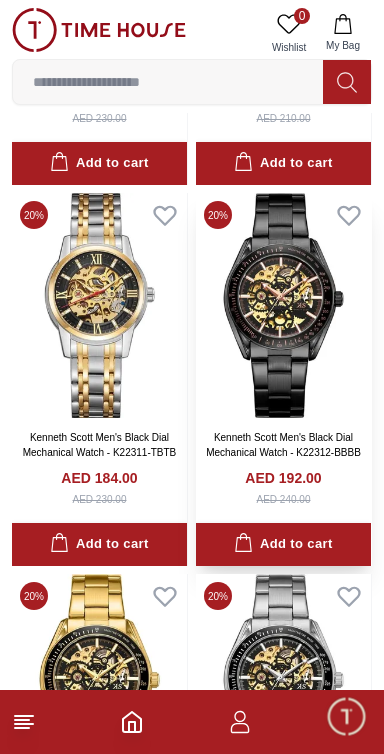 click on "Kenneth Scott Men's Black Dial Mechanical Watch - K22312-BBBB" at bounding box center [283, 445] 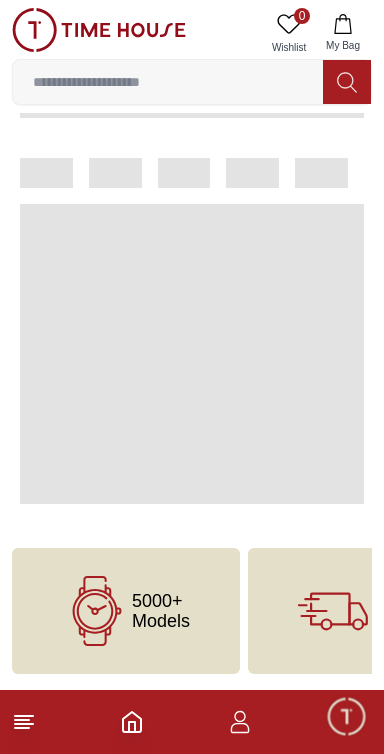 scroll, scrollTop: 0, scrollLeft: 0, axis: both 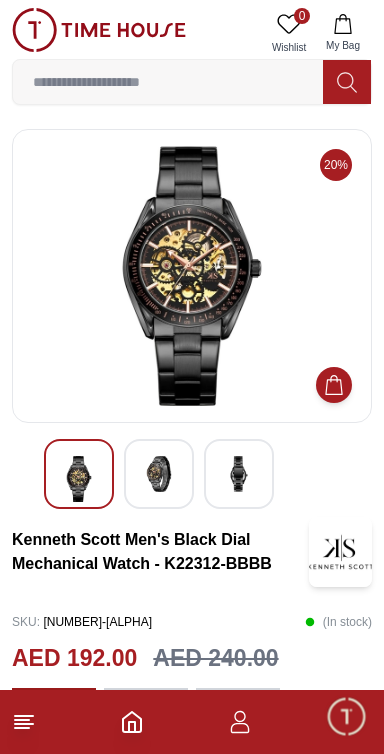 click at bounding box center (159, 474) 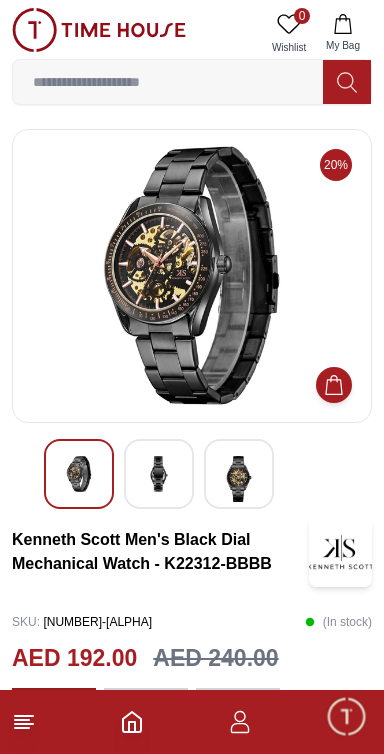 click at bounding box center (239, 479) 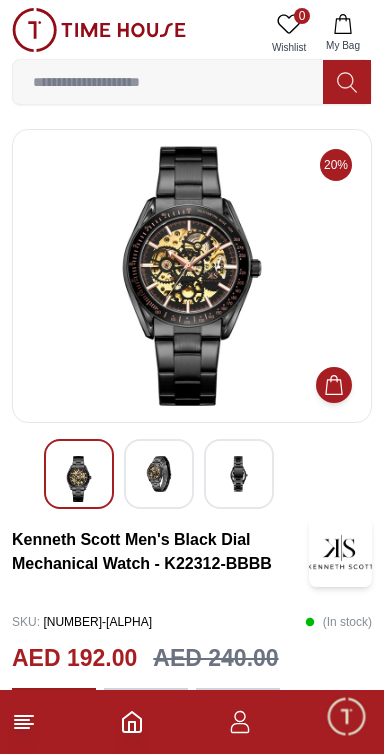 click at bounding box center (79, 479) 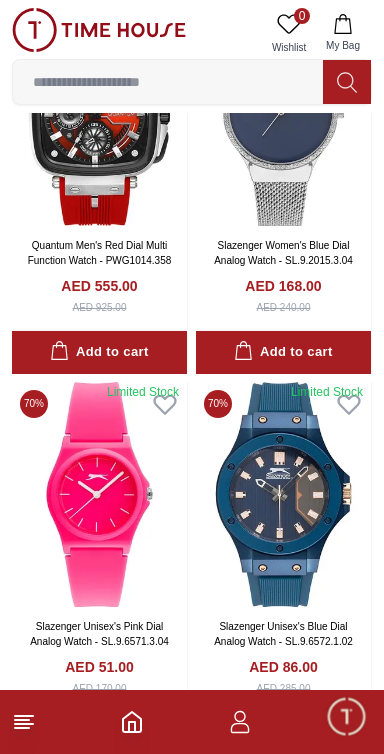 scroll, scrollTop: 4964, scrollLeft: 0, axis: vertical 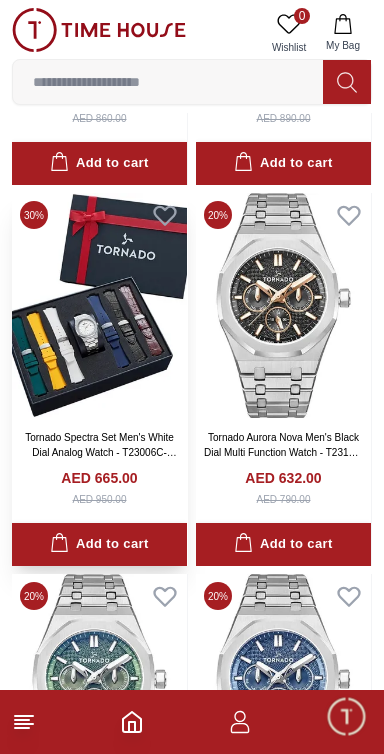 click on "Tornado Spectra Set Men's White Dial Analog Watch - T23006C-SBSW-S" at bounding box center (101, 452) 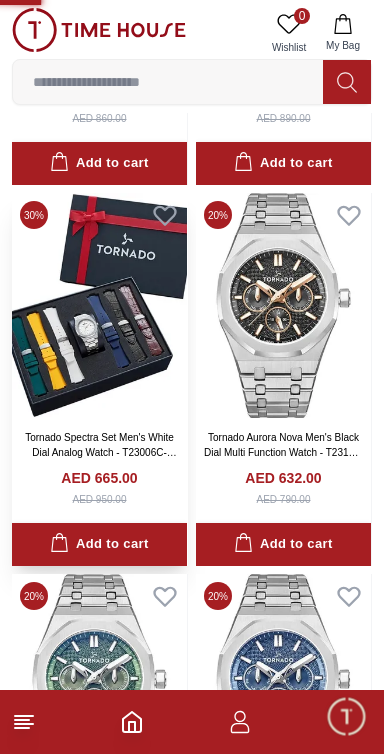 scroll, scrollTop: 0, scrollLeft: 0, axis: both 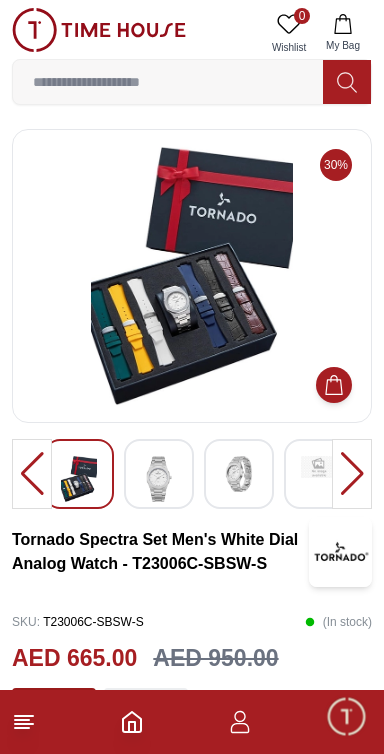 click at bounding box center [159, 479] 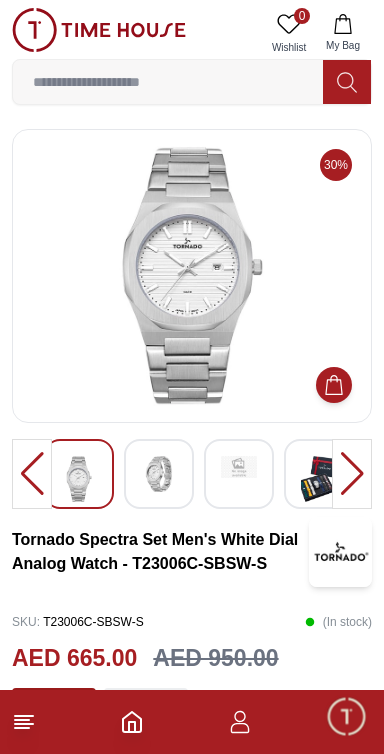 click at bounding box center [239, 474] 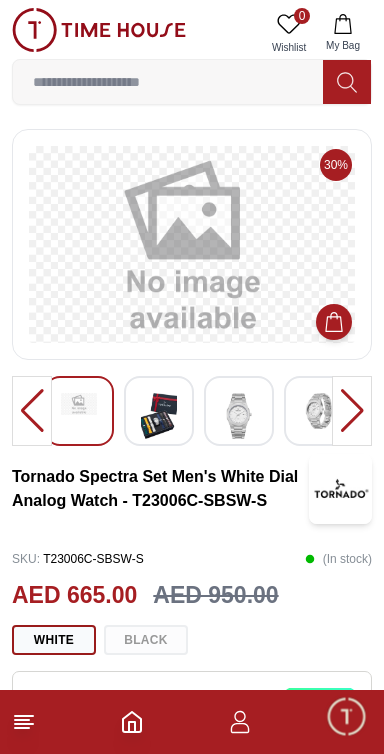 click at bounding box center (319, 411) 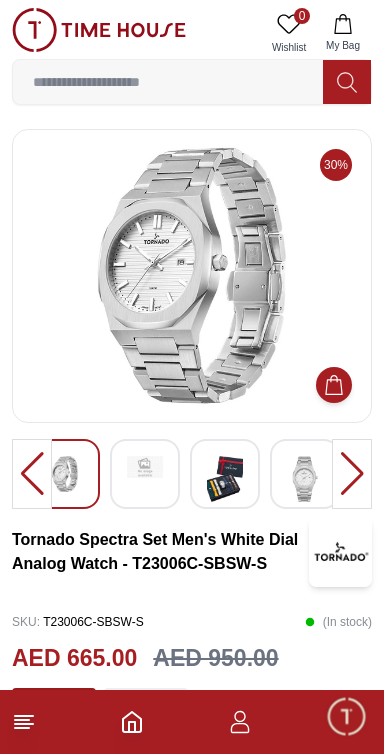click at bounding box center (305, 479) 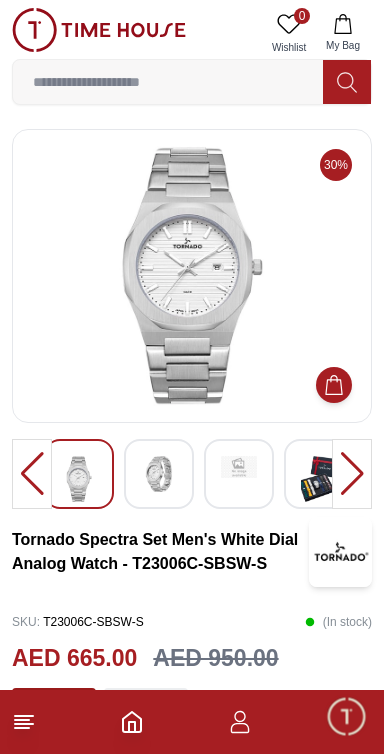 click at bounding box center (319, 479) 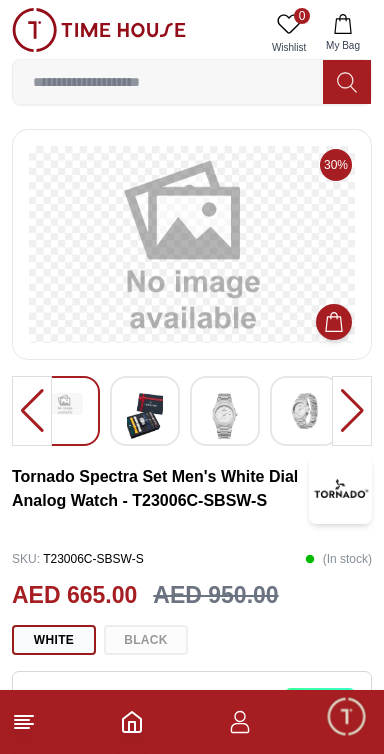 click at bounding box center (145, 416) 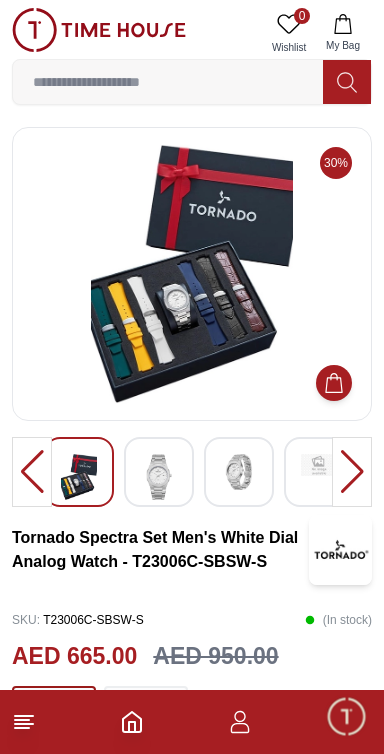 scroll, scrollTop: 0, scrollLeft: 0, axis: both 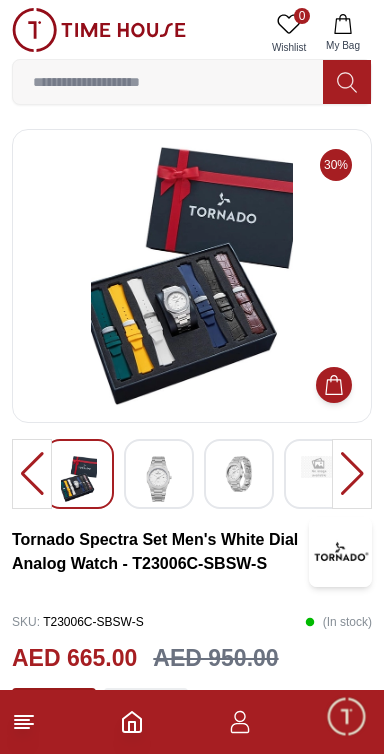click at bounding box center [319, 474] 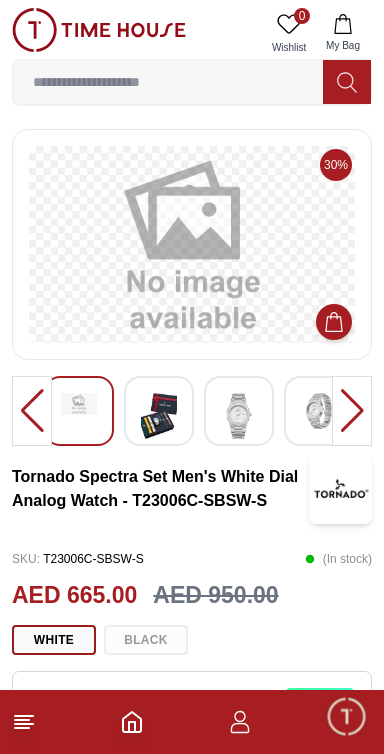 click at bounding box center (79, 411) 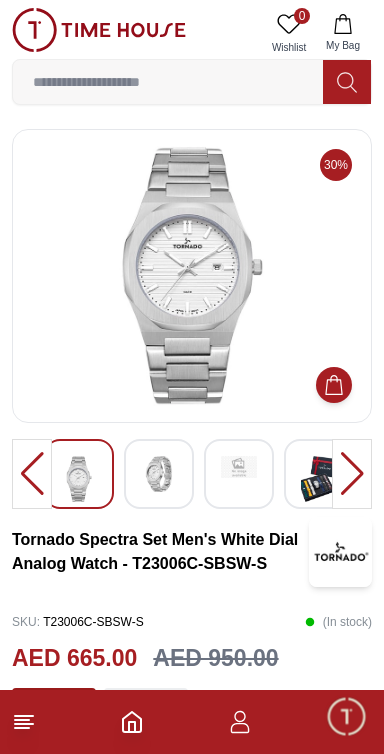 click at bounding box center [159, 474] 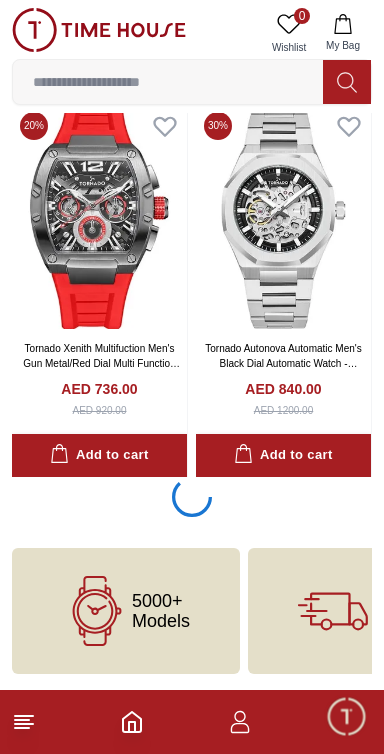 scroll, scrollTop: 56932, scrollLeft: 0, axis: vertical 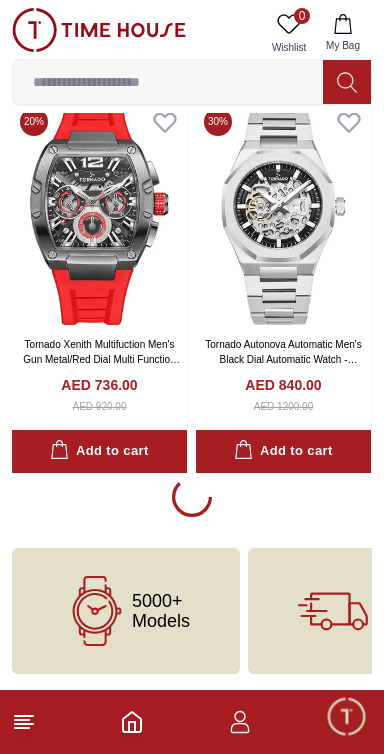 click on "5000+ Models" at bounding box center [161, 611] 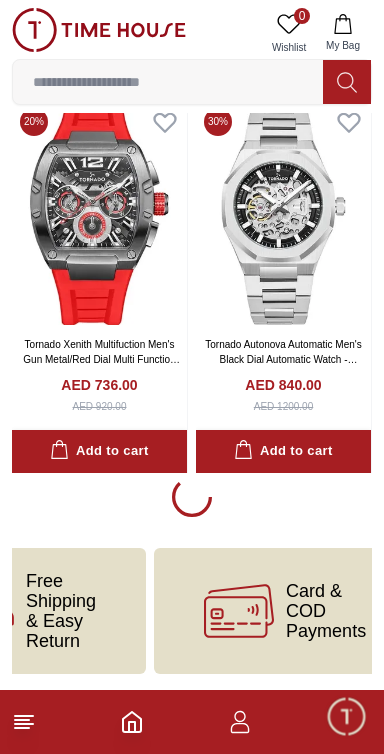 scroll, scrollTop: 0, scrollLeft: 365, axis: horizontal 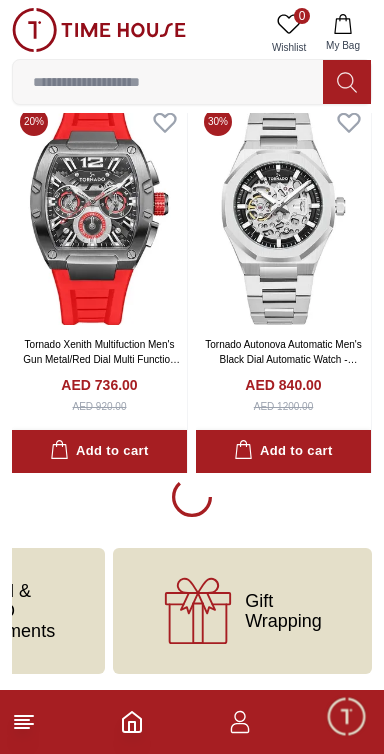 click on "Gift Wrapping" at bounding box center [242, 611] 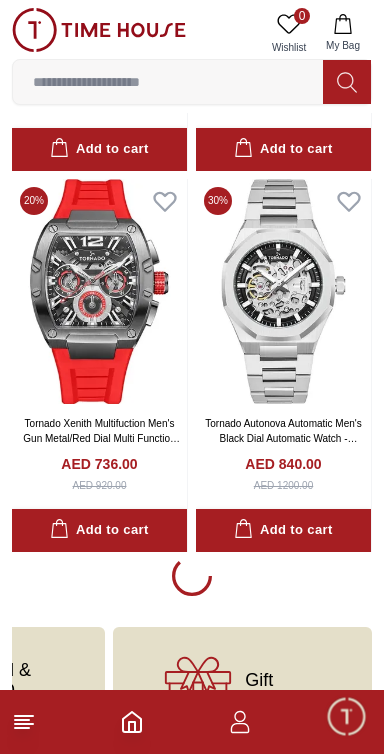 scroll, scrollTop: 56802, scrollLeft: 0, axis: vertical 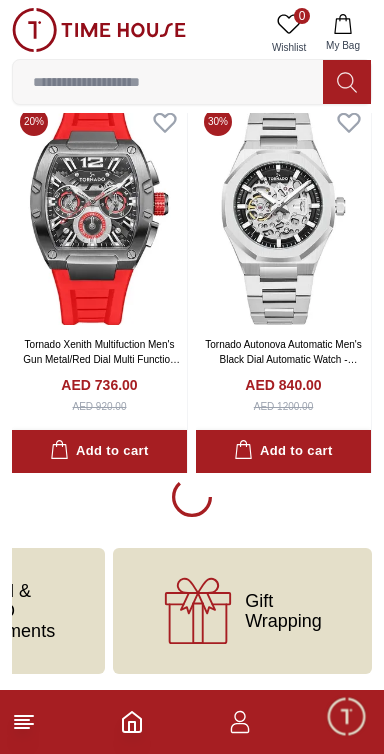 click 